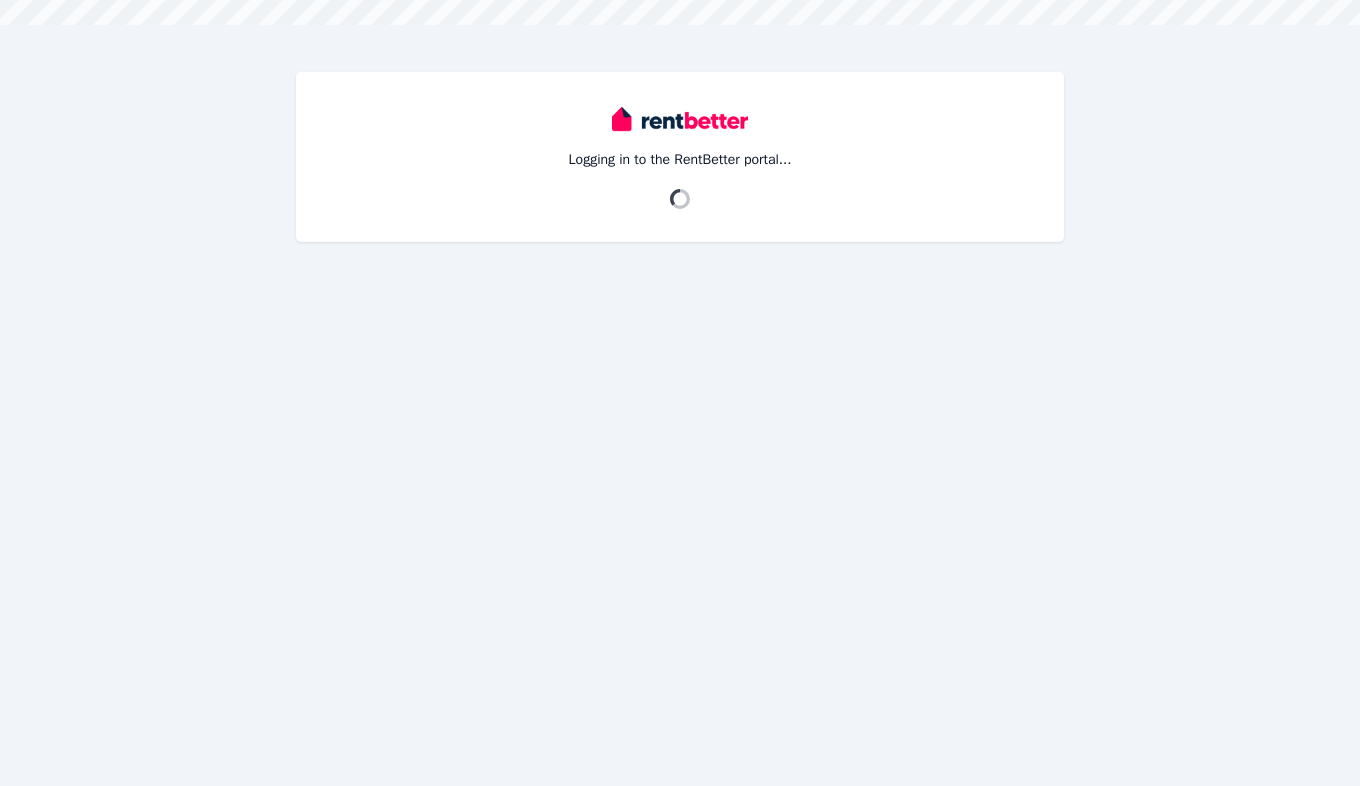 scroll, scrollTop: 0, scrollLeft: 0, axis: both 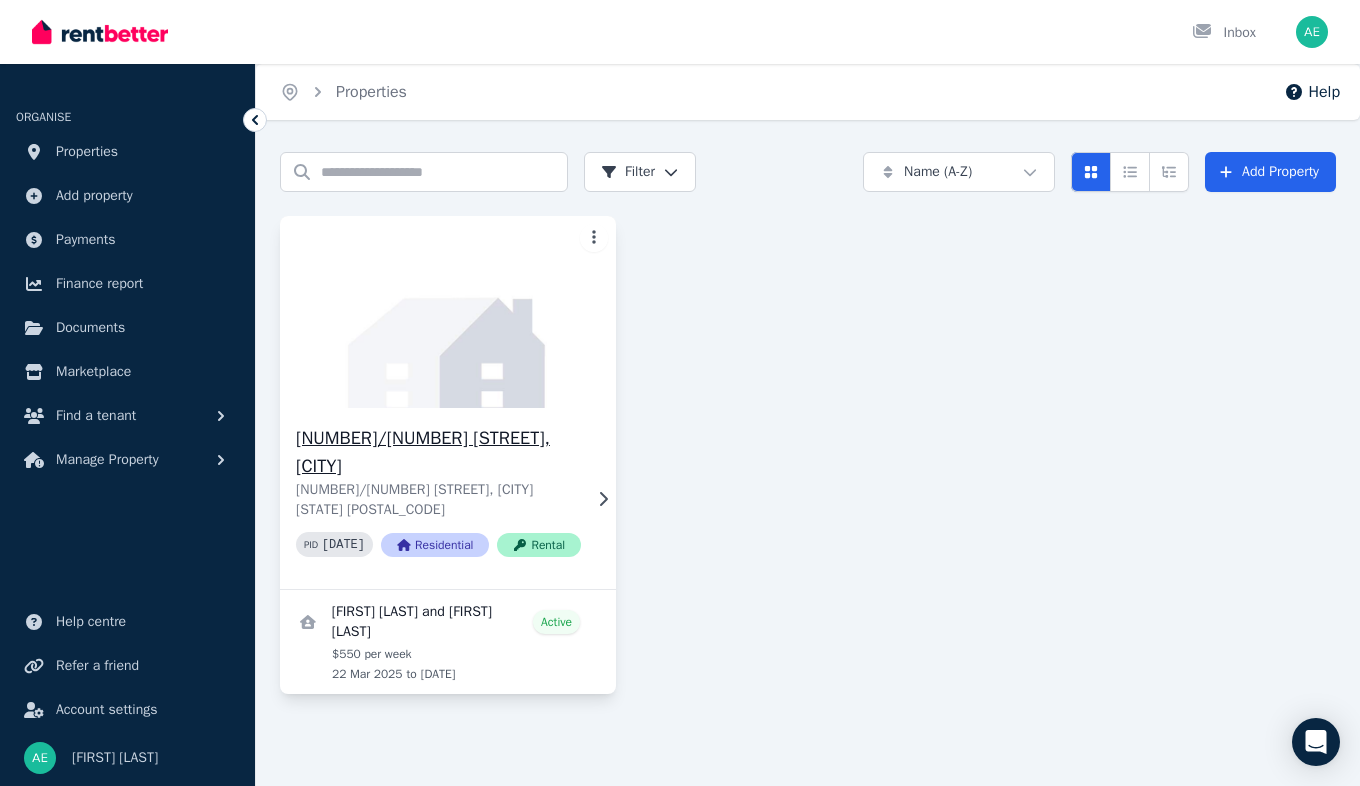 click at bounding box center (448, 312) 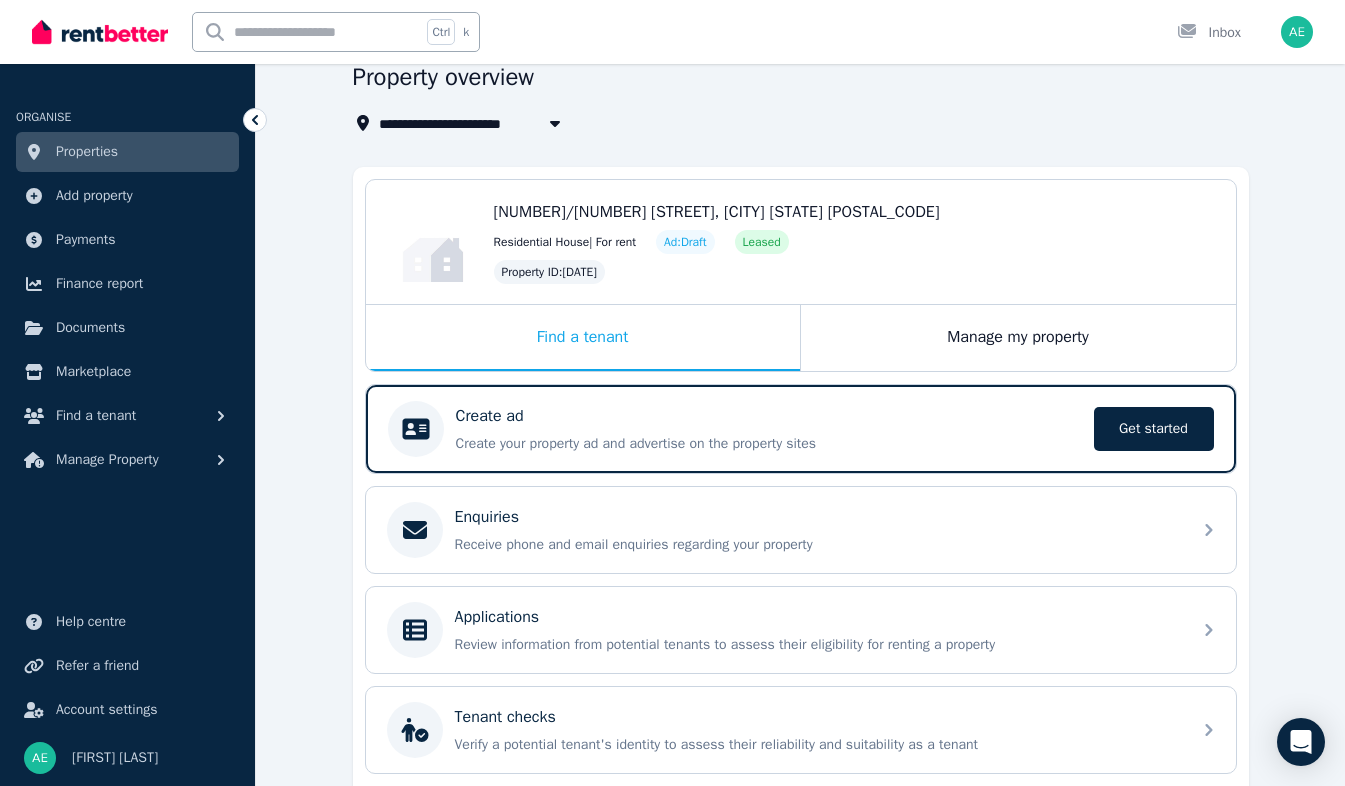 scroll, scrollTop: 15, scrollLeft: 0, axis: vertical 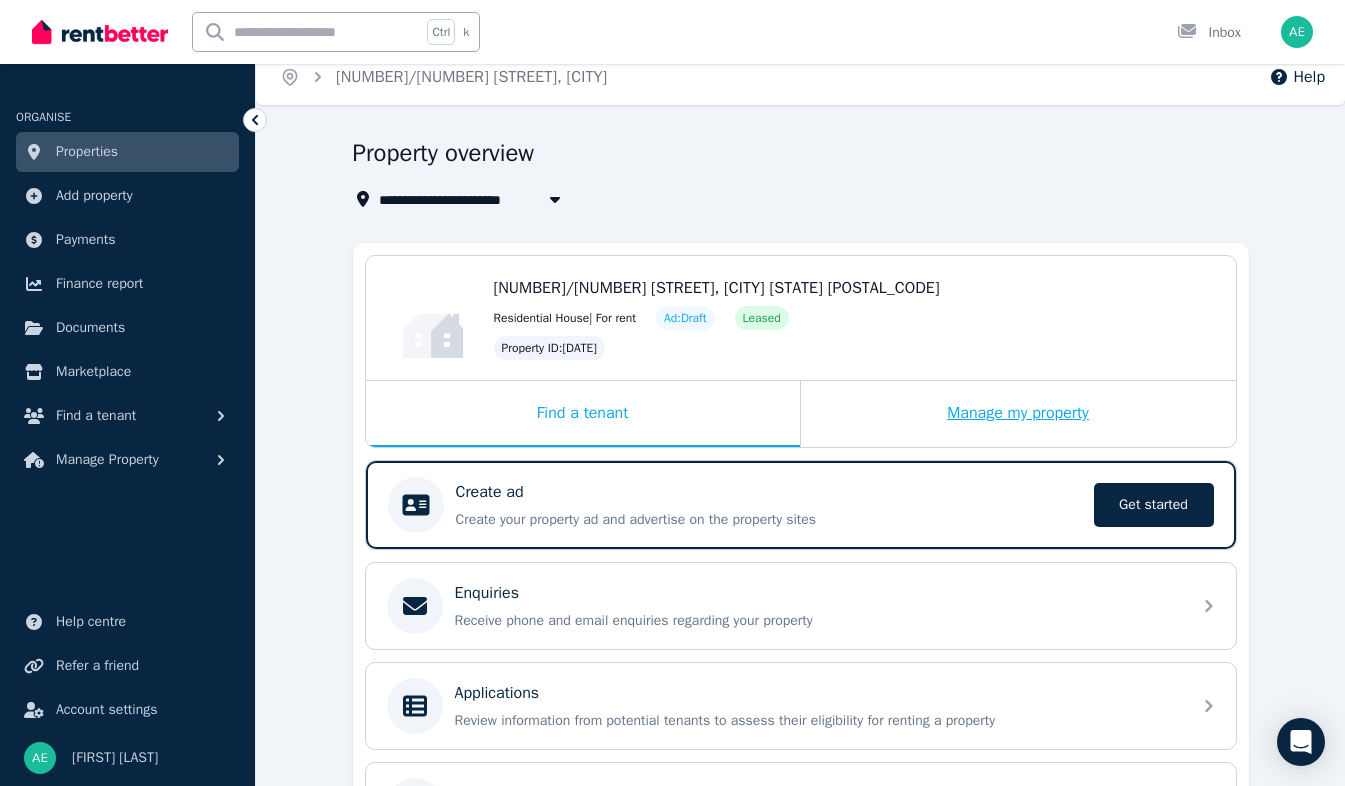 click on "Manage my property" at bounding box center [1018, 414] 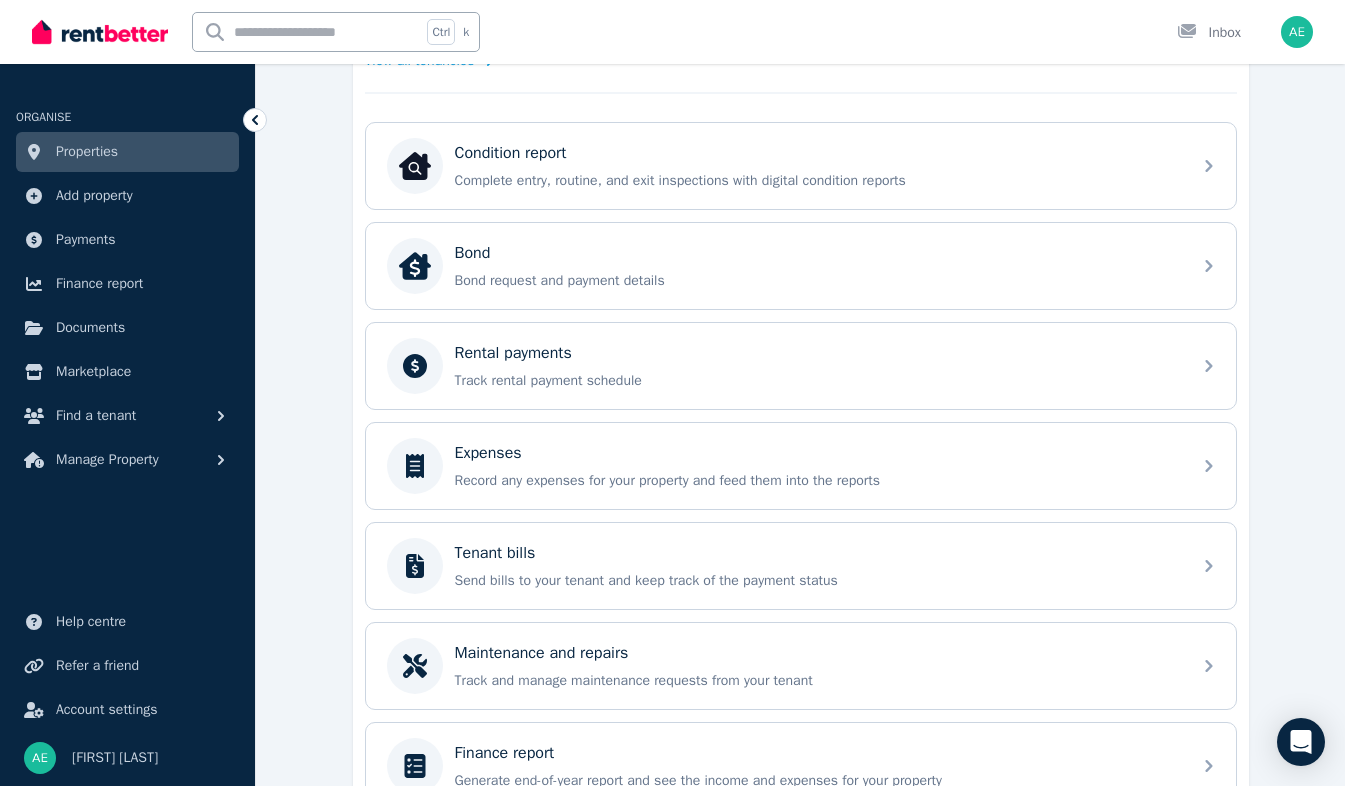 scroll, scrollTop: 613, scrollLeft: 0, axis: vertical 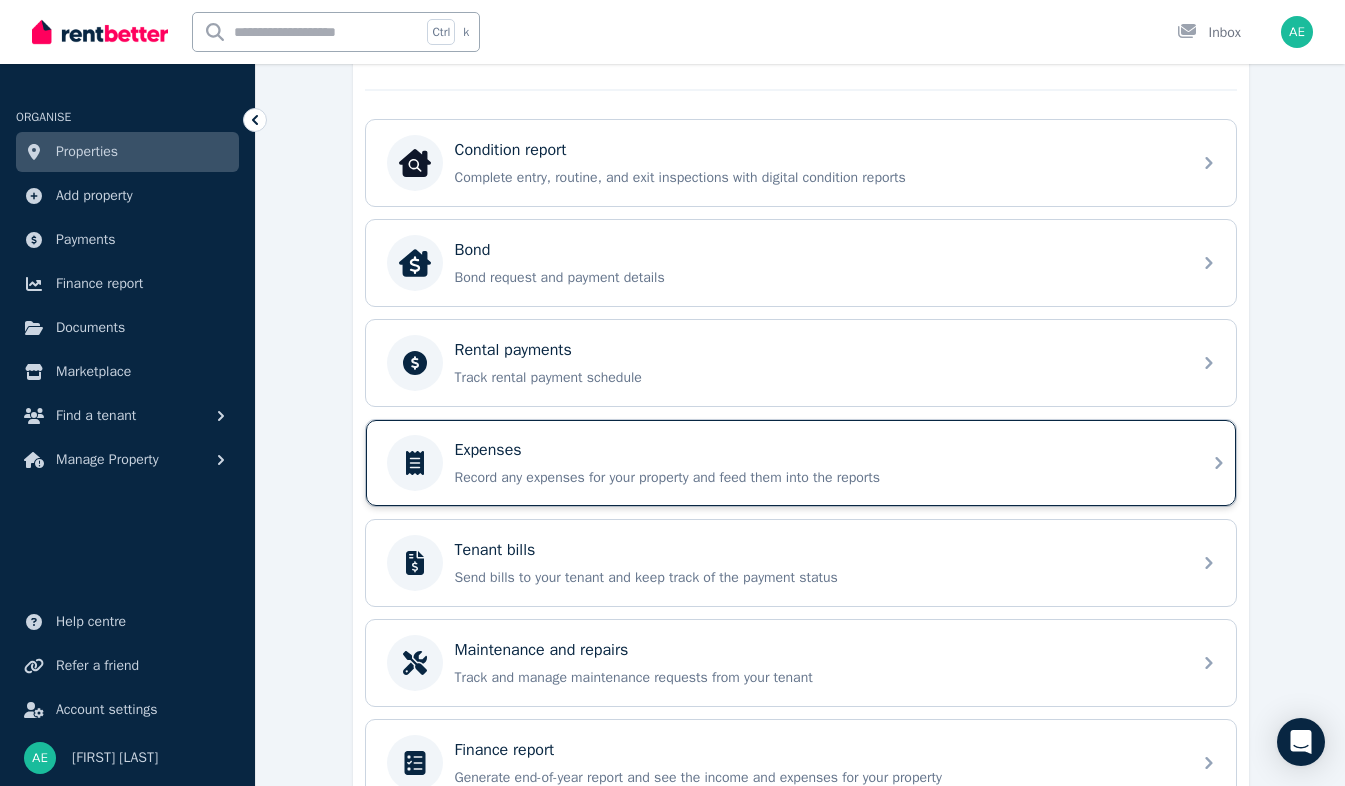 click on "Record any expenses for your property and feed them into the reports" at bounding box center (817, 478) 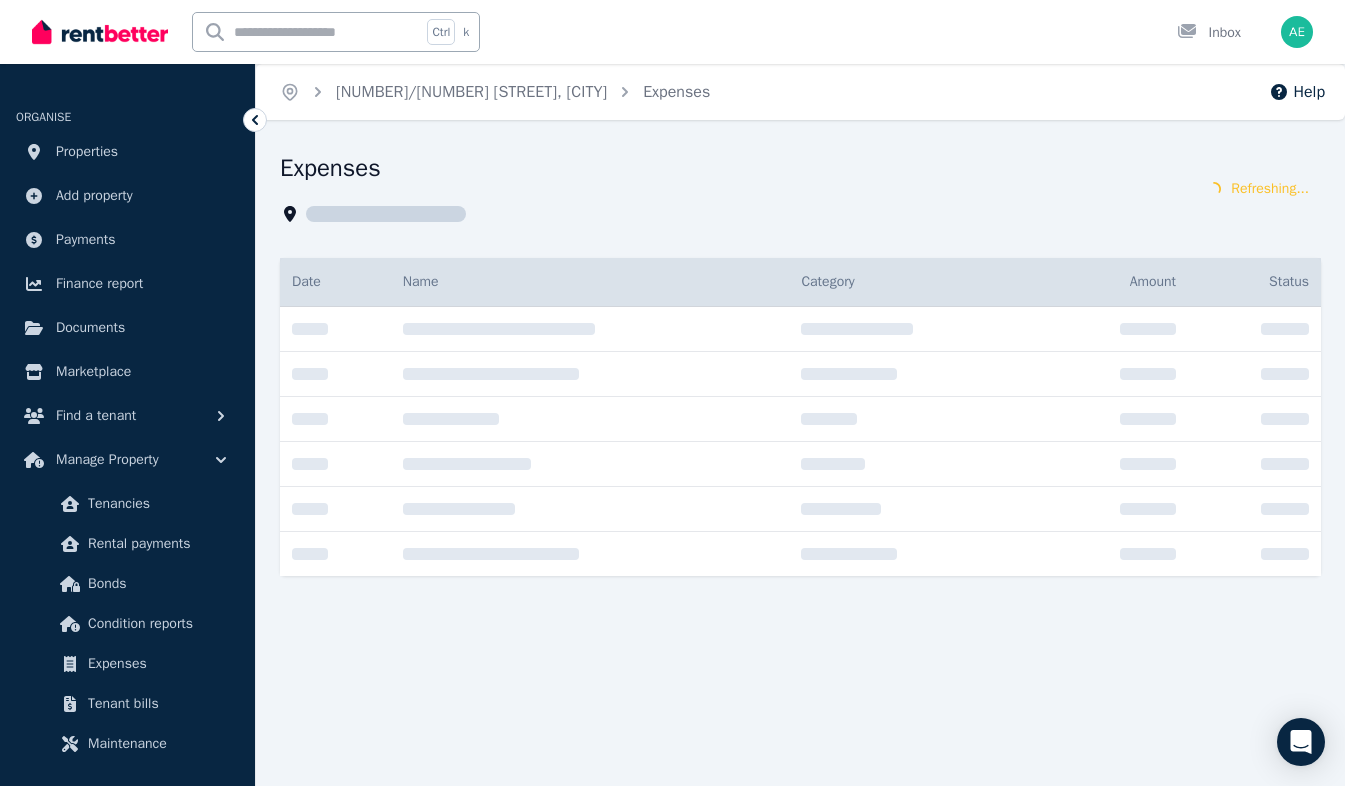 scroll, scrollTop: 0, scrollLeft: 0, axis: both 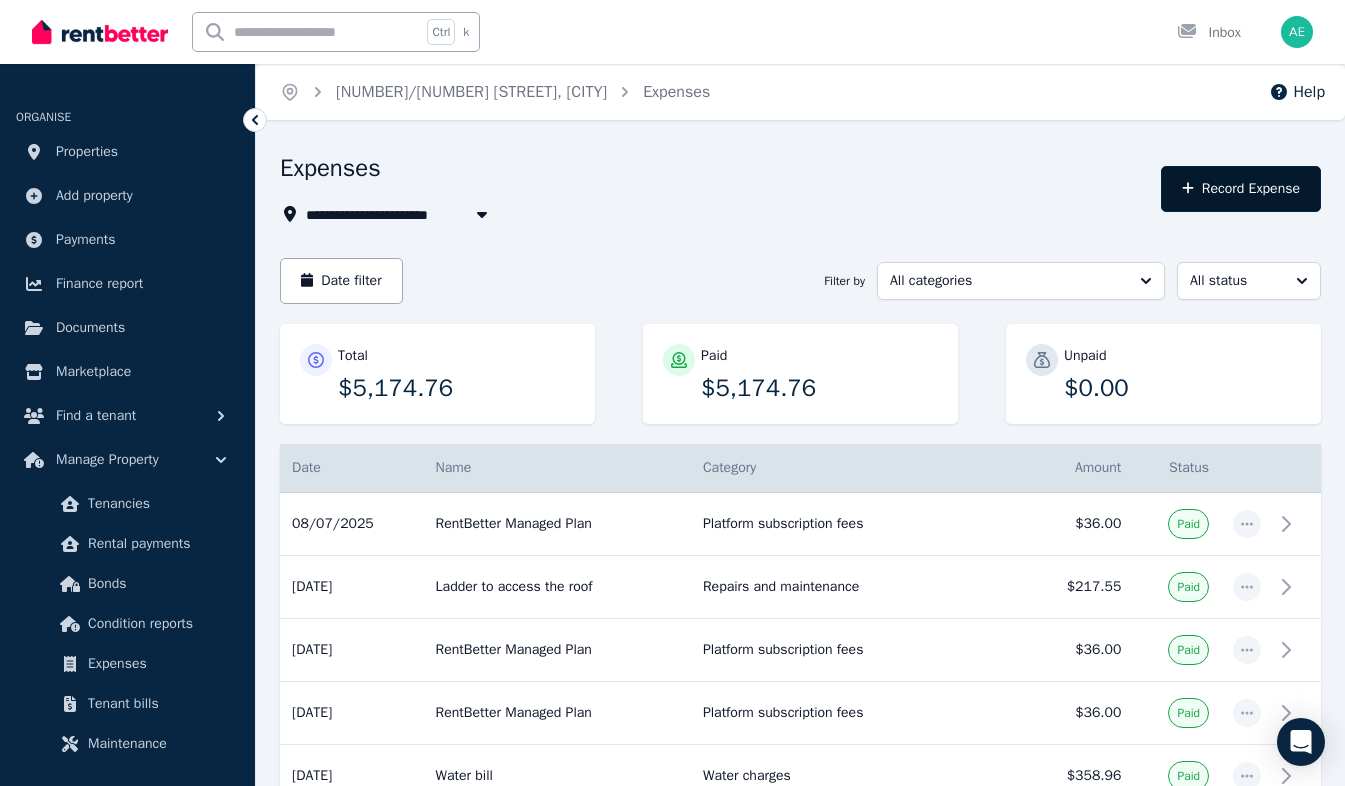 click on "Record Expense" at bounding box center (1241, 189) 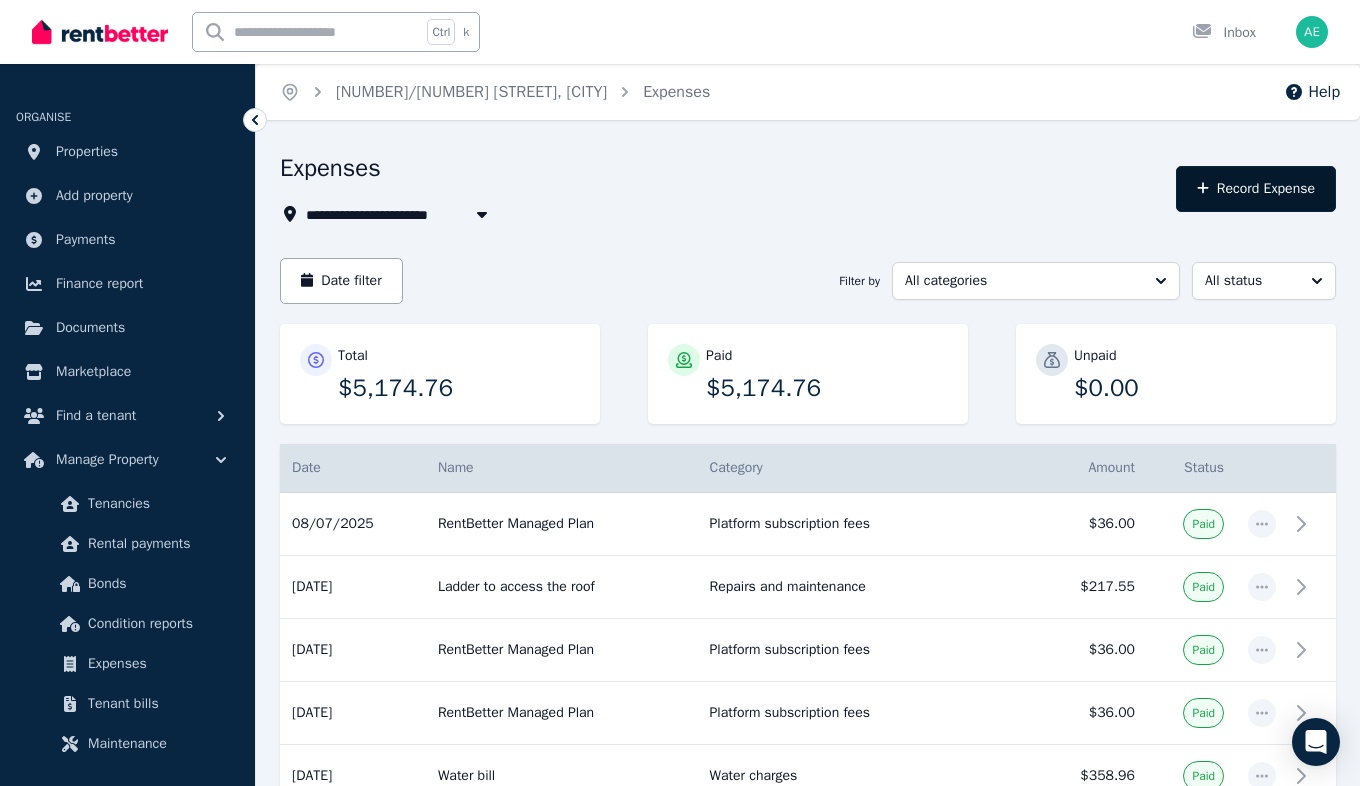 select on "**********" 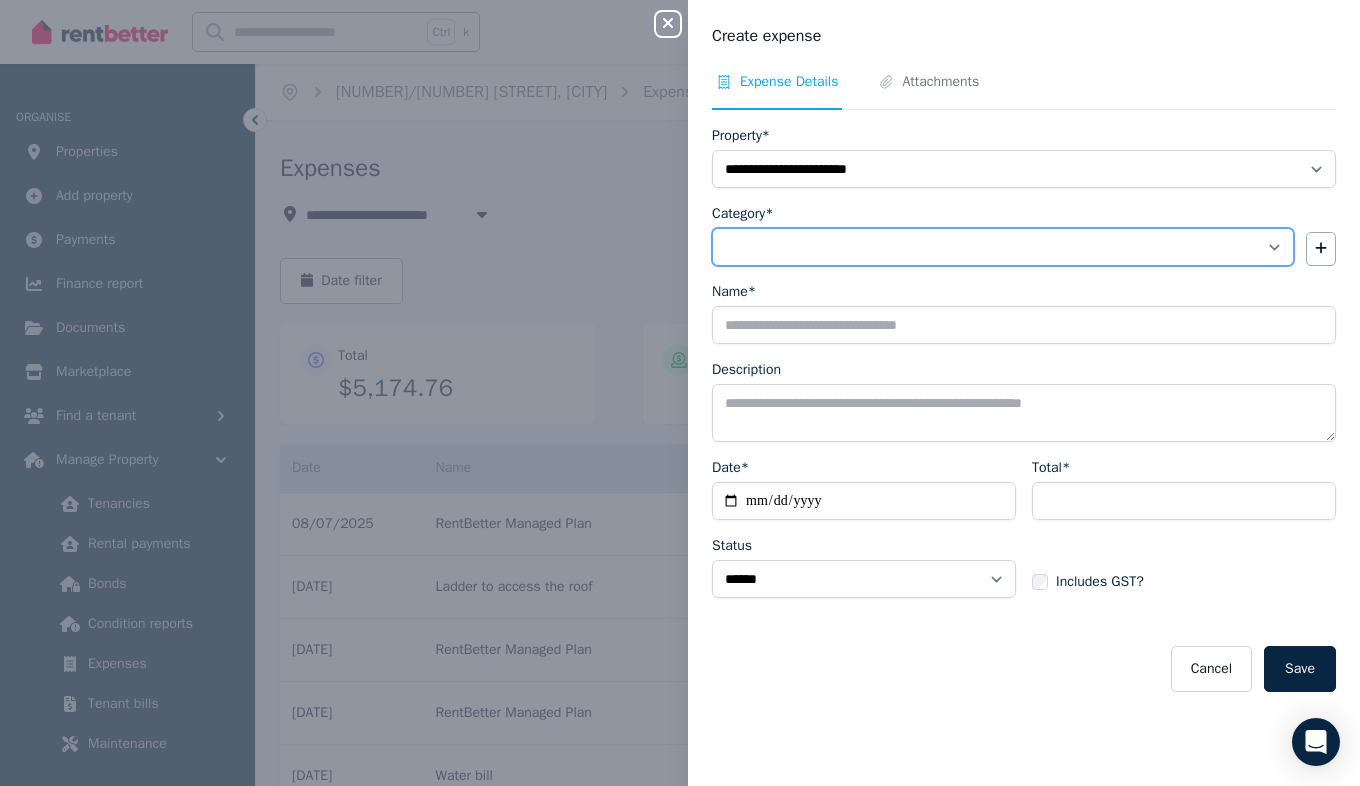 click on "**********" at bounding box center [1003, 247] 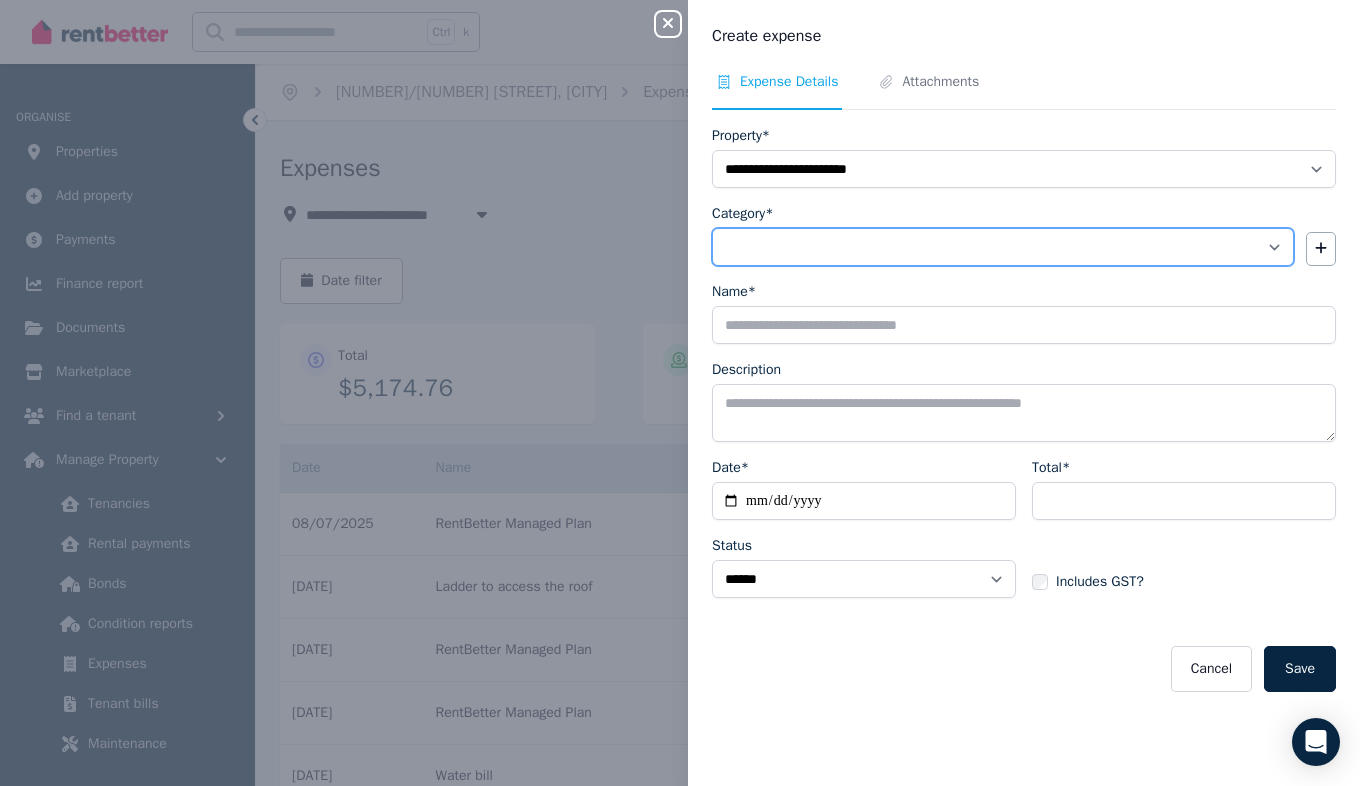 select on "**********" 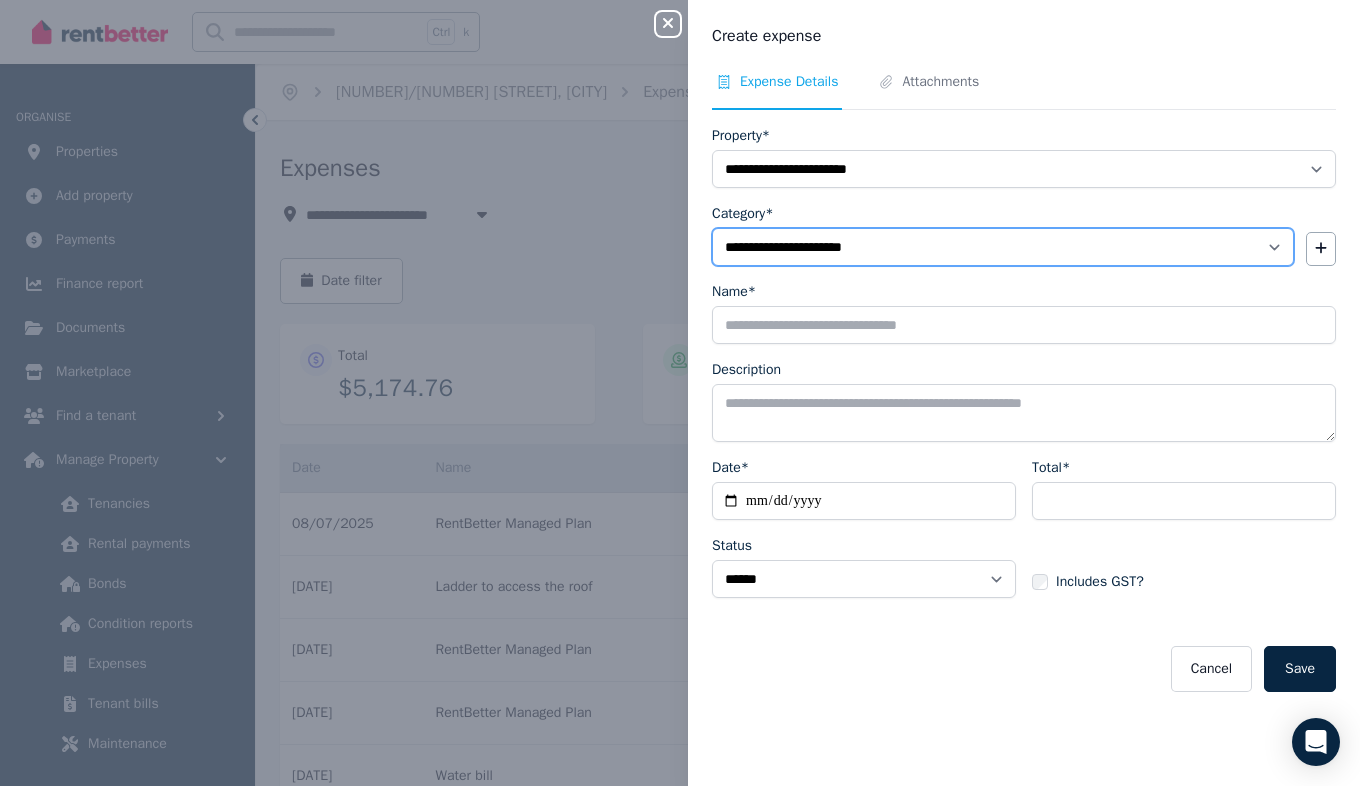 click on "**********" at bounding box center (1003, 247) 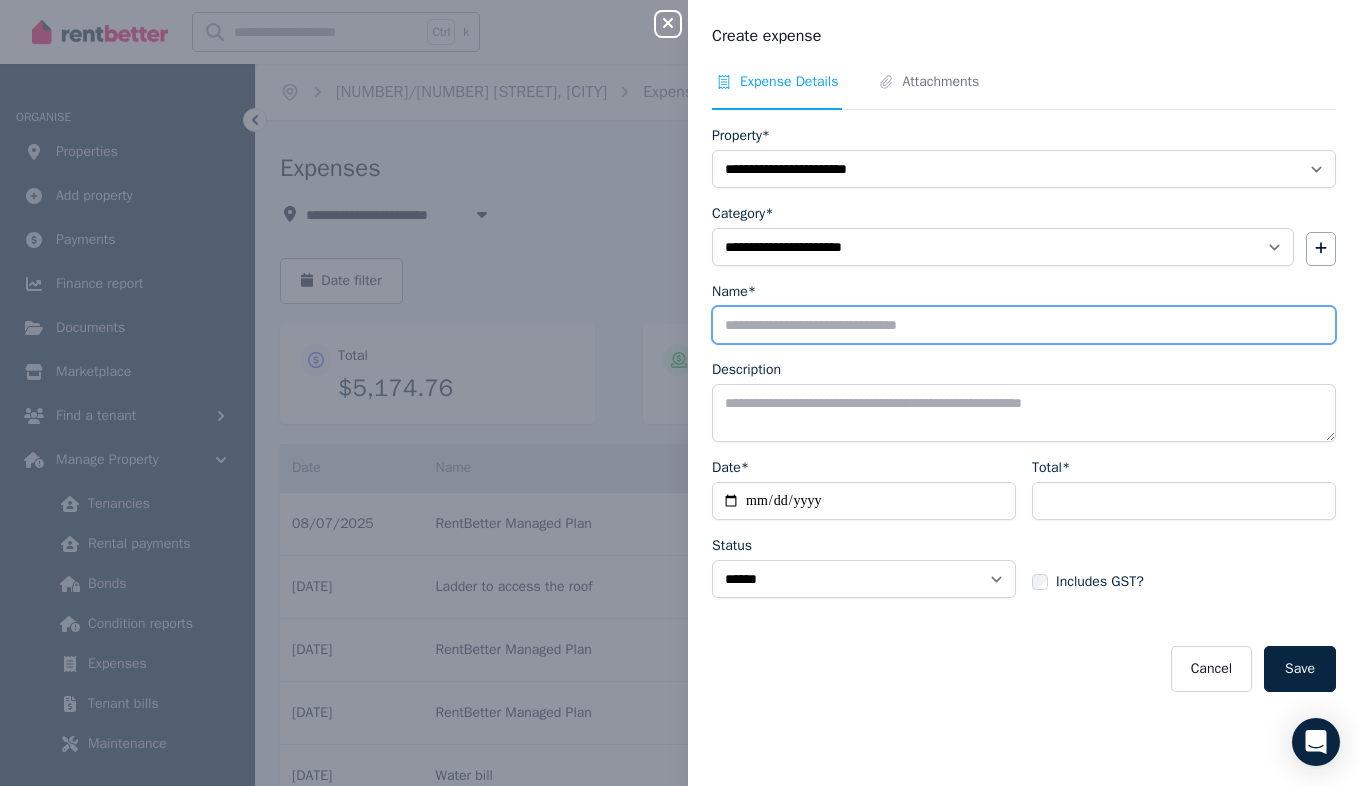 click on "Name*" at bounding box center (1024, 325) 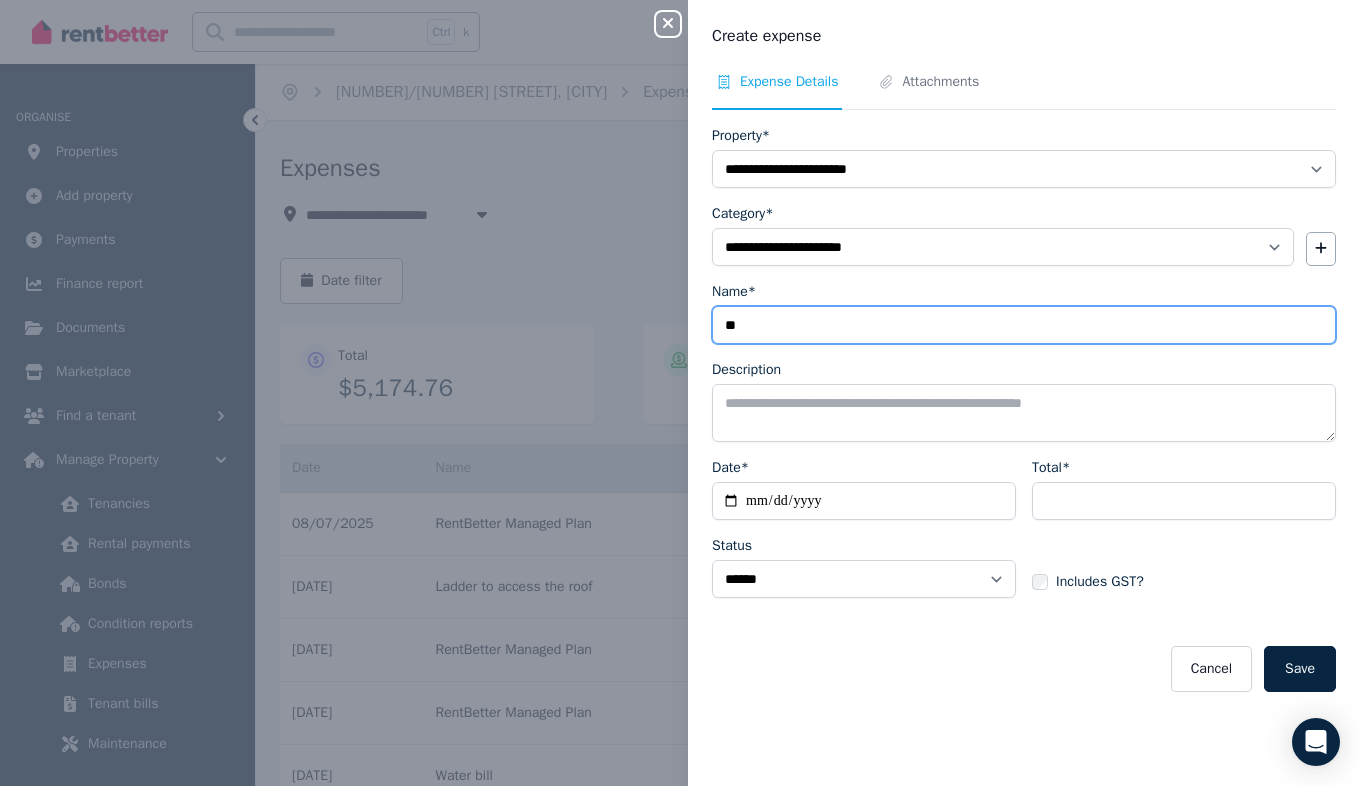 type on "*" 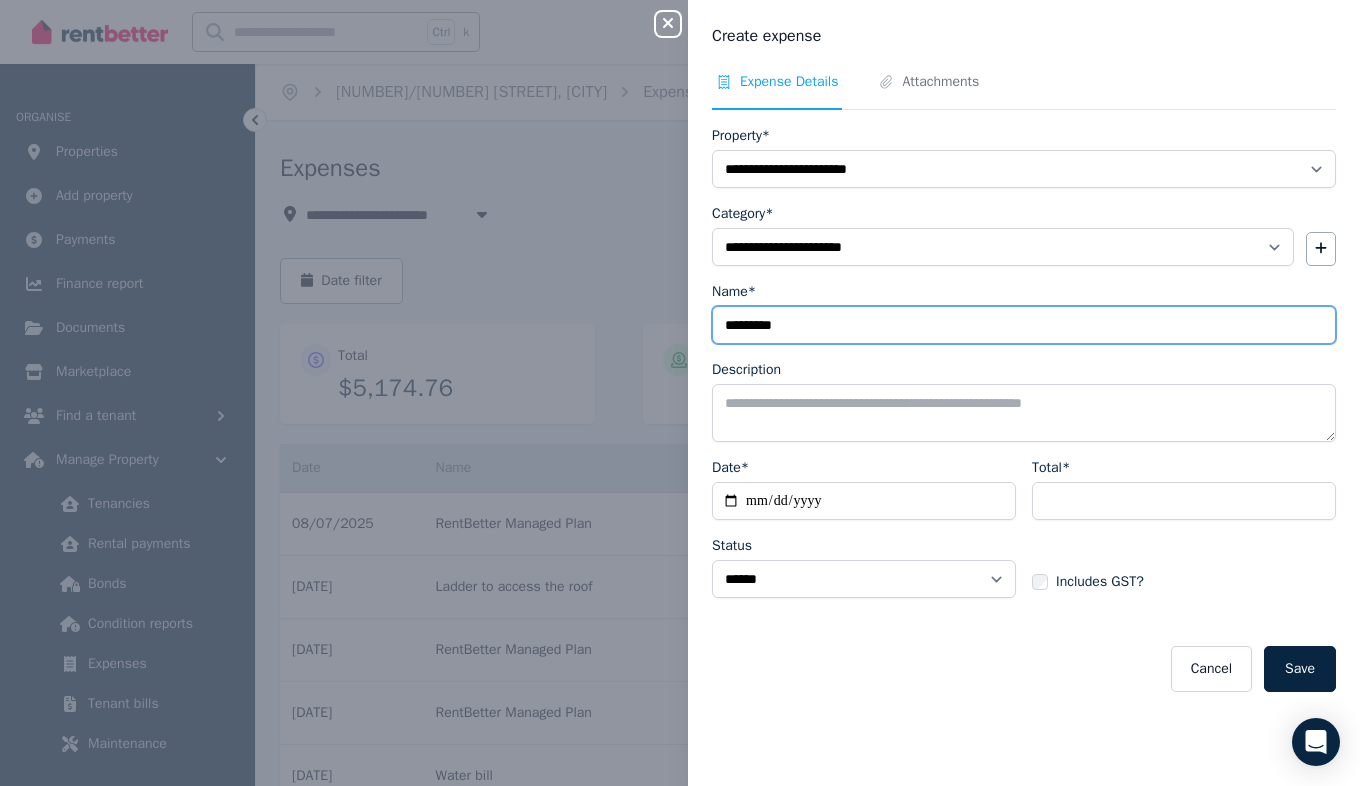 type on "*********" 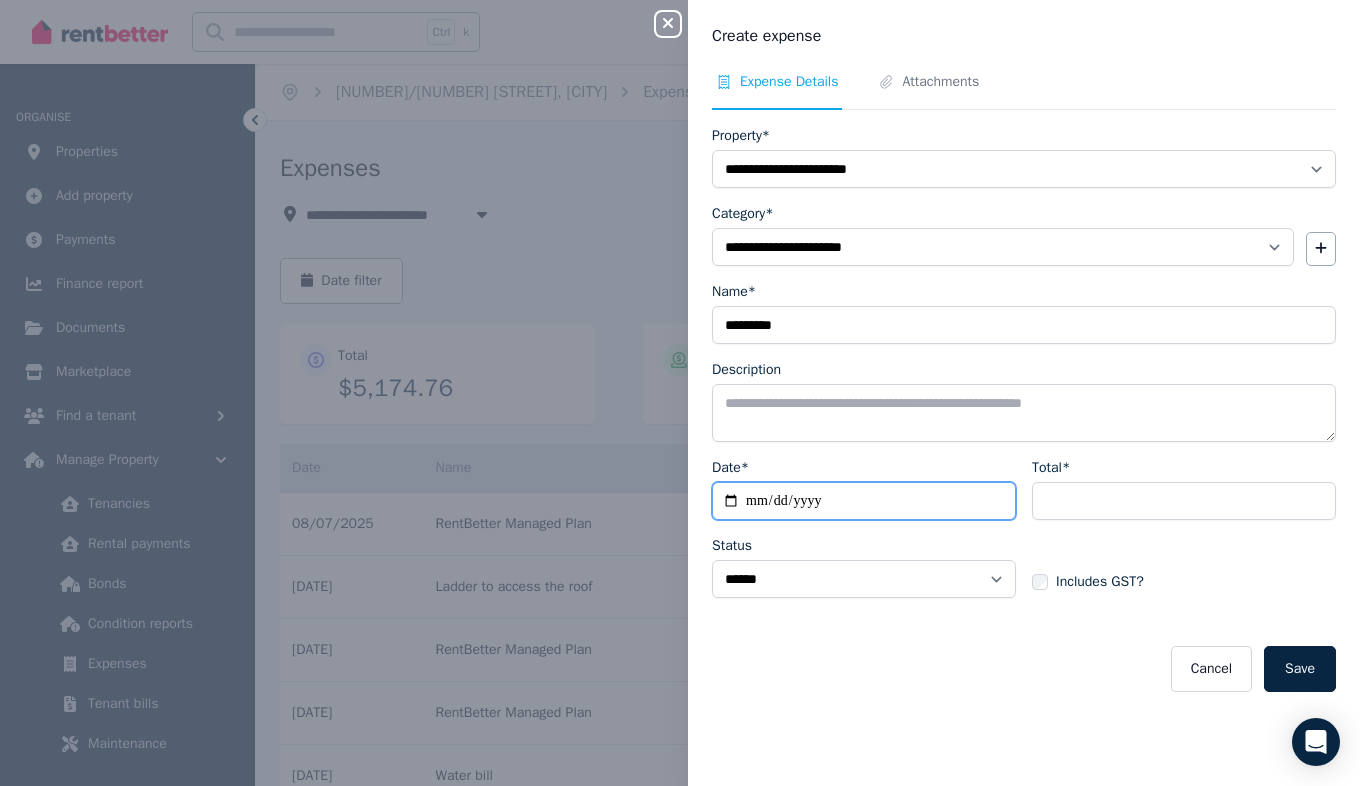 click on "Date*" at bounding box center (864, 501) 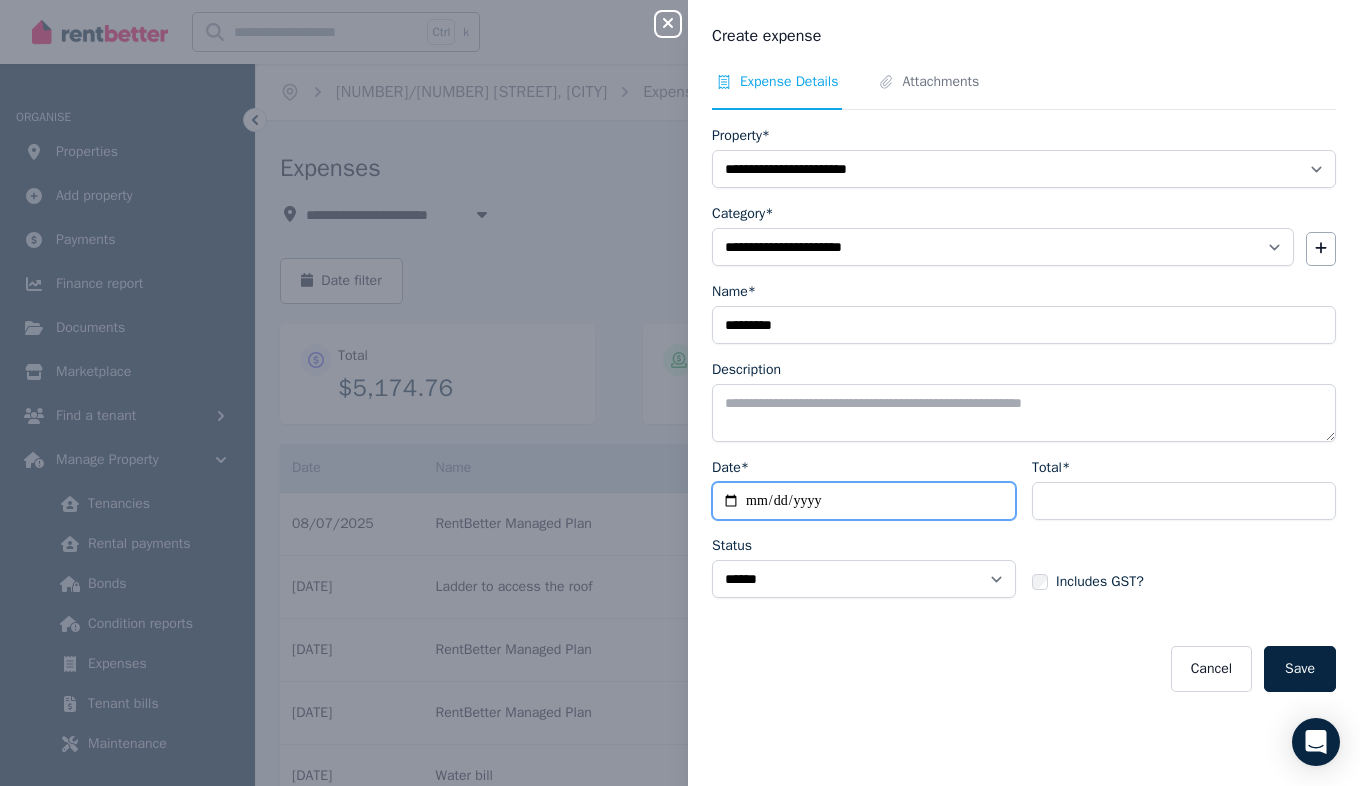 type on "**********" 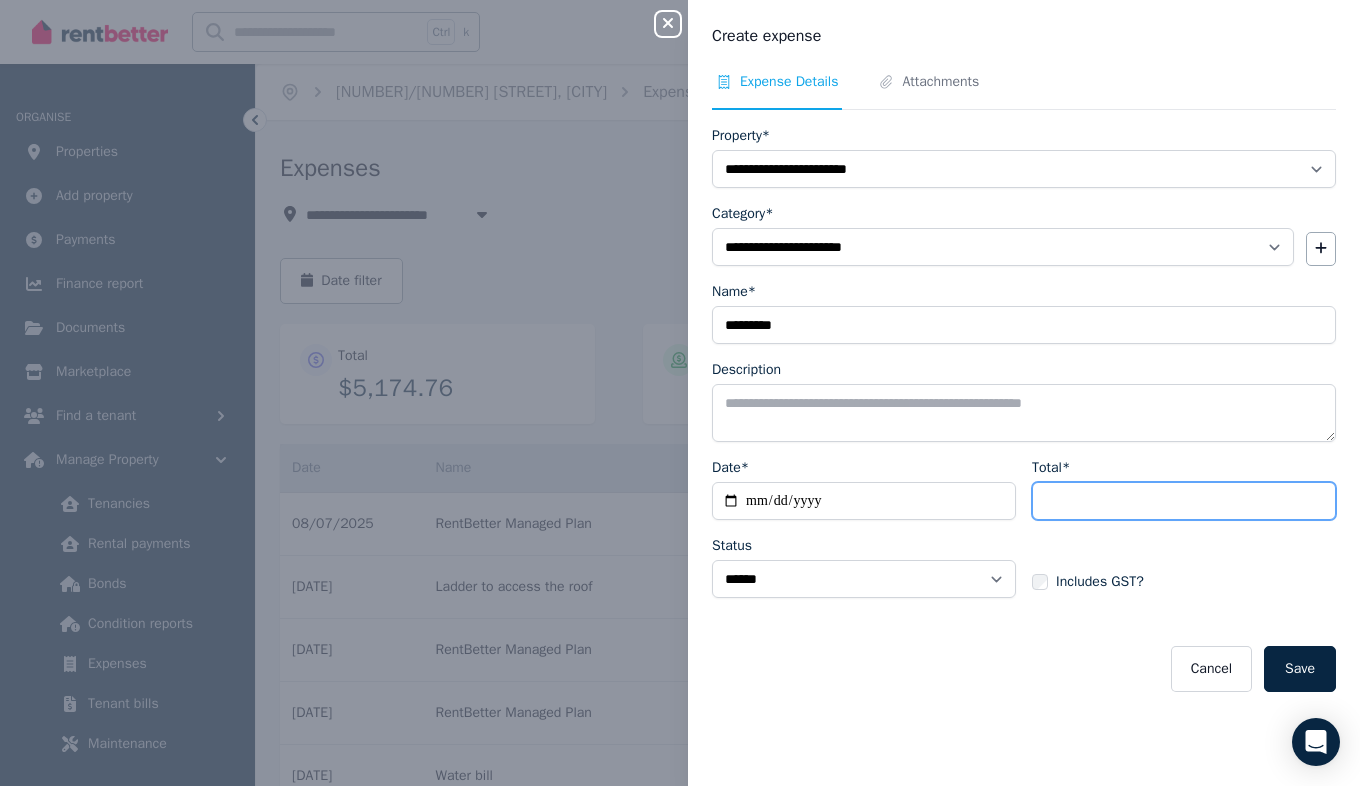 click on "Total*" at bounding box center [1184, 501] 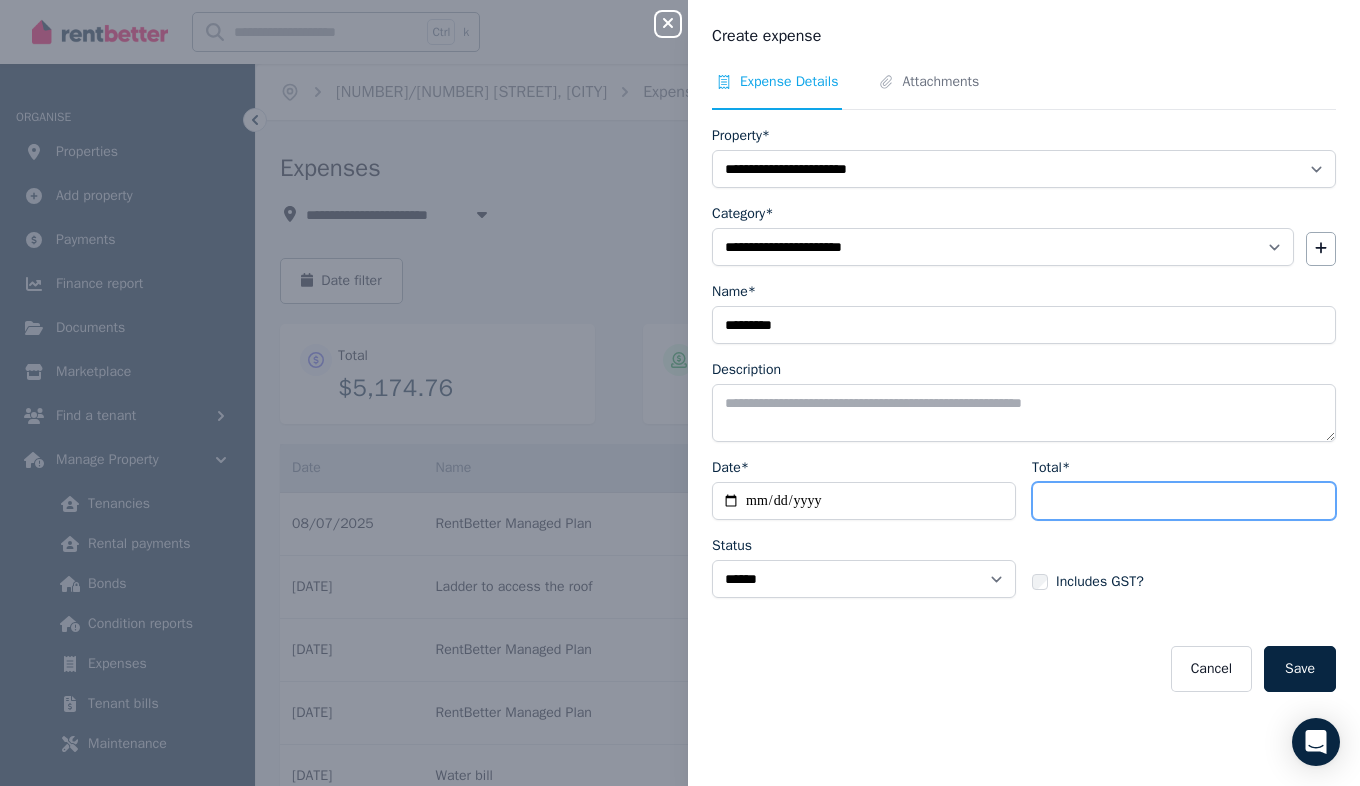 type on "******" 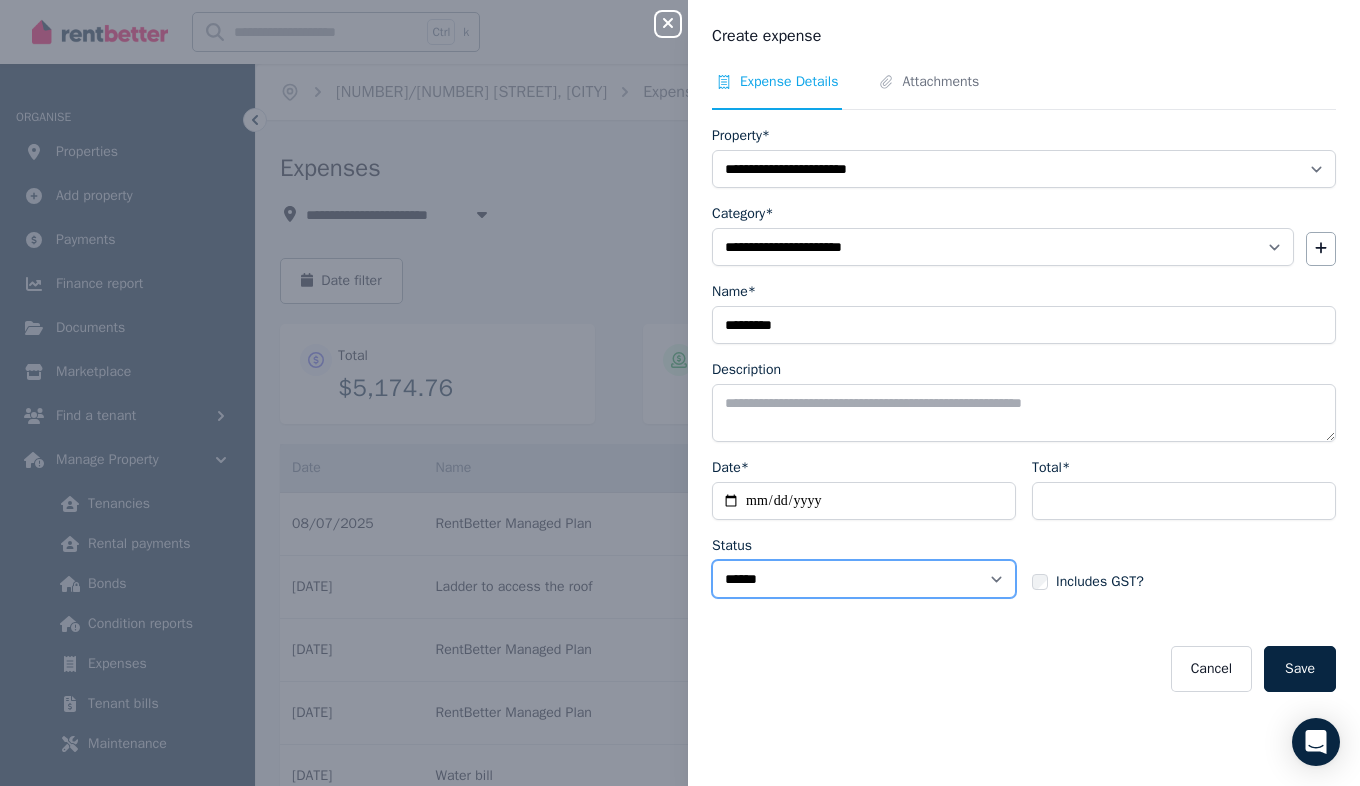 click on "****** ****" at bounding box center (864, 579) 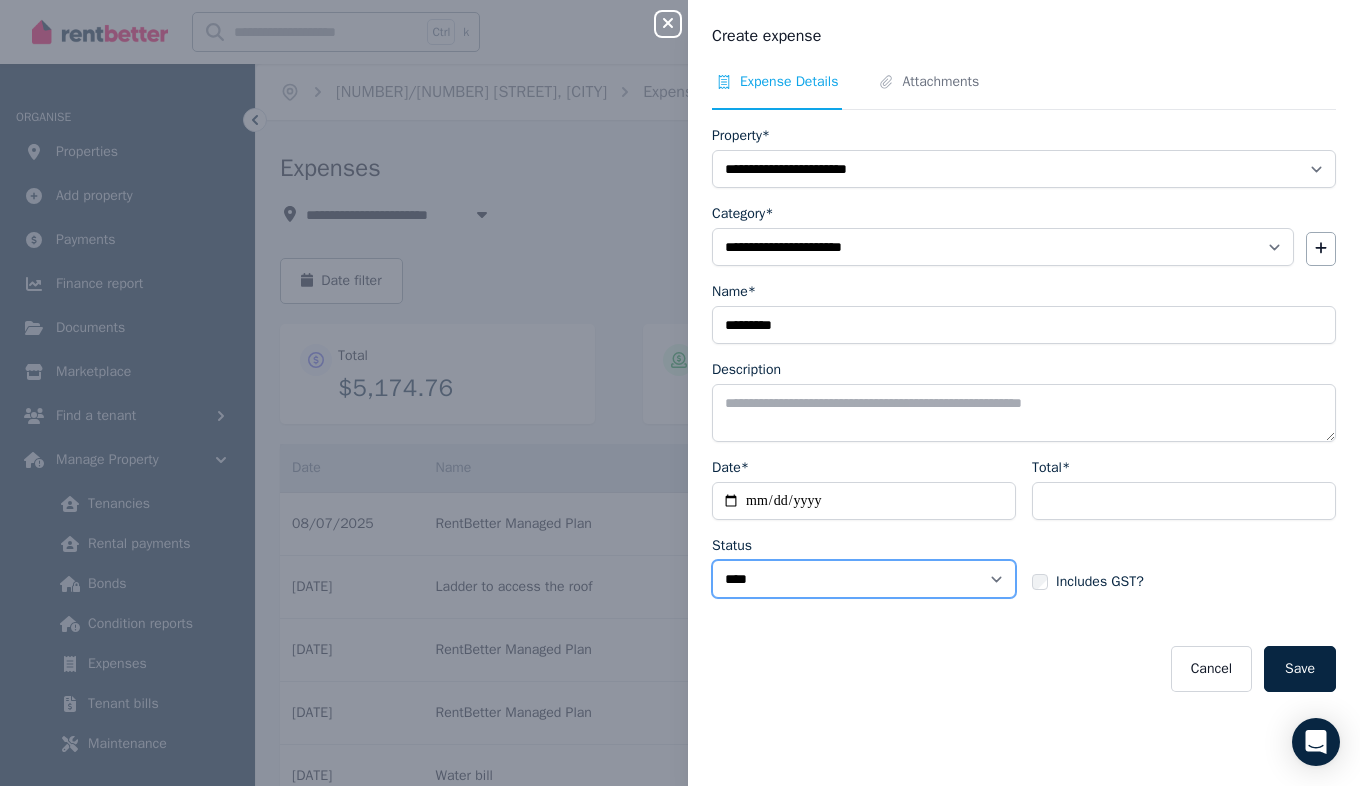 click on "****** ****" at bounding box center [864, 579] 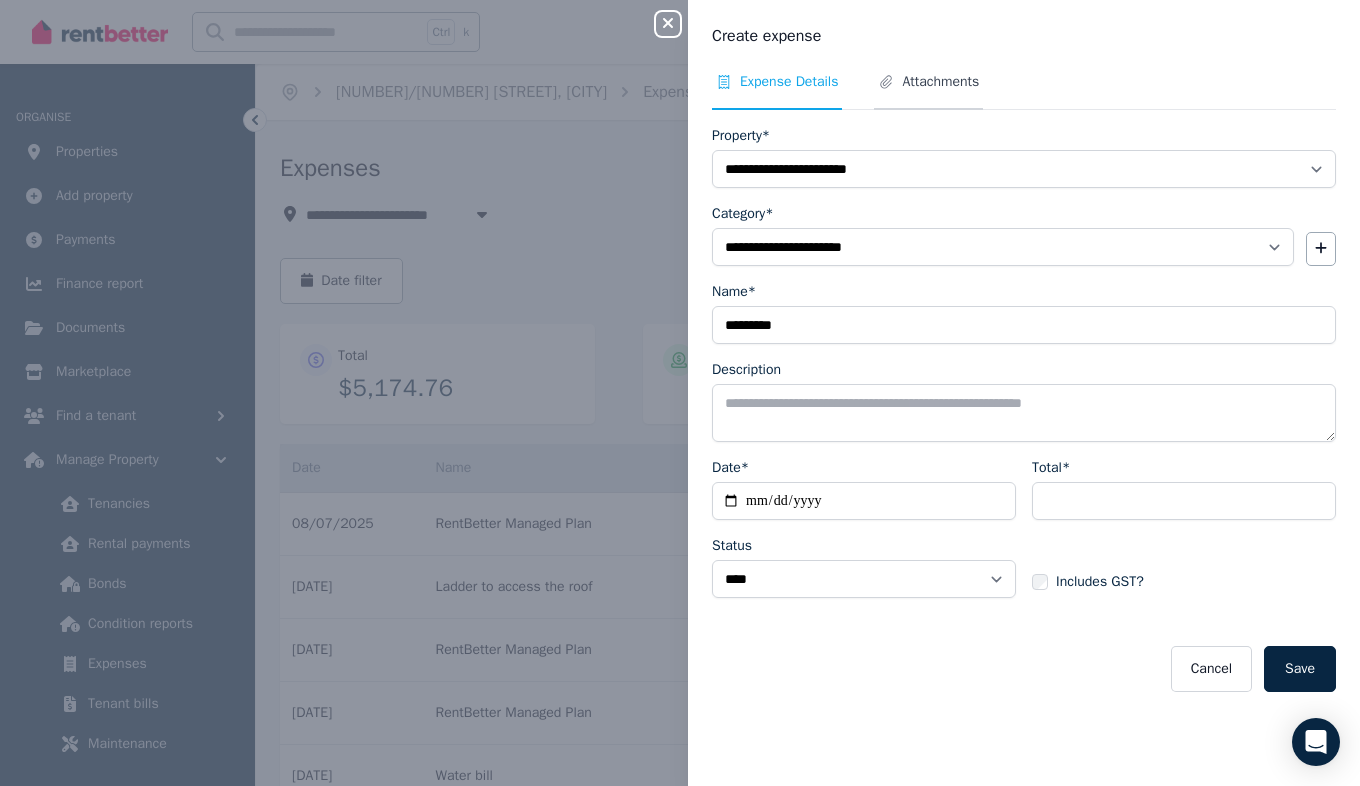 click on "Attachments" at bounding box center [940, 82] 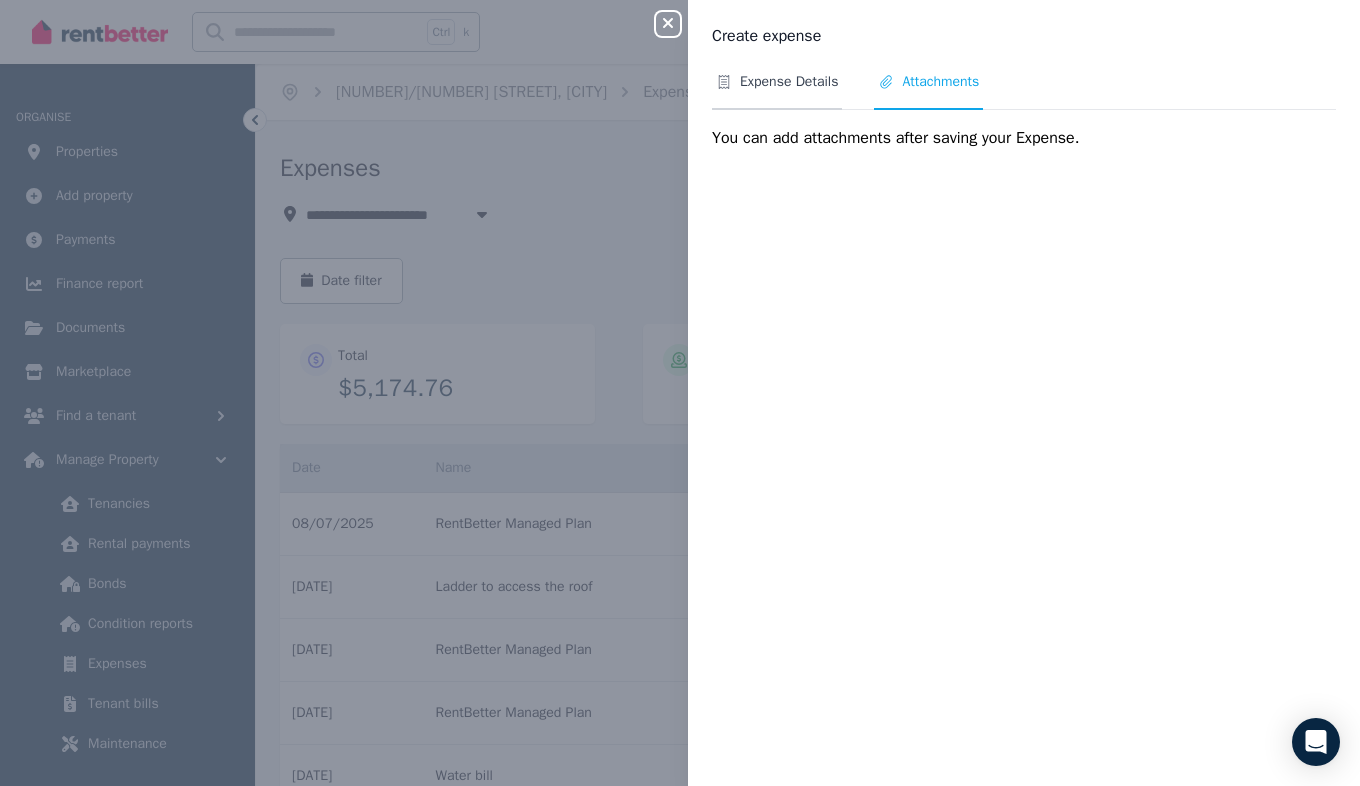 click on "Expense Details" at bounding box center [789, 82] 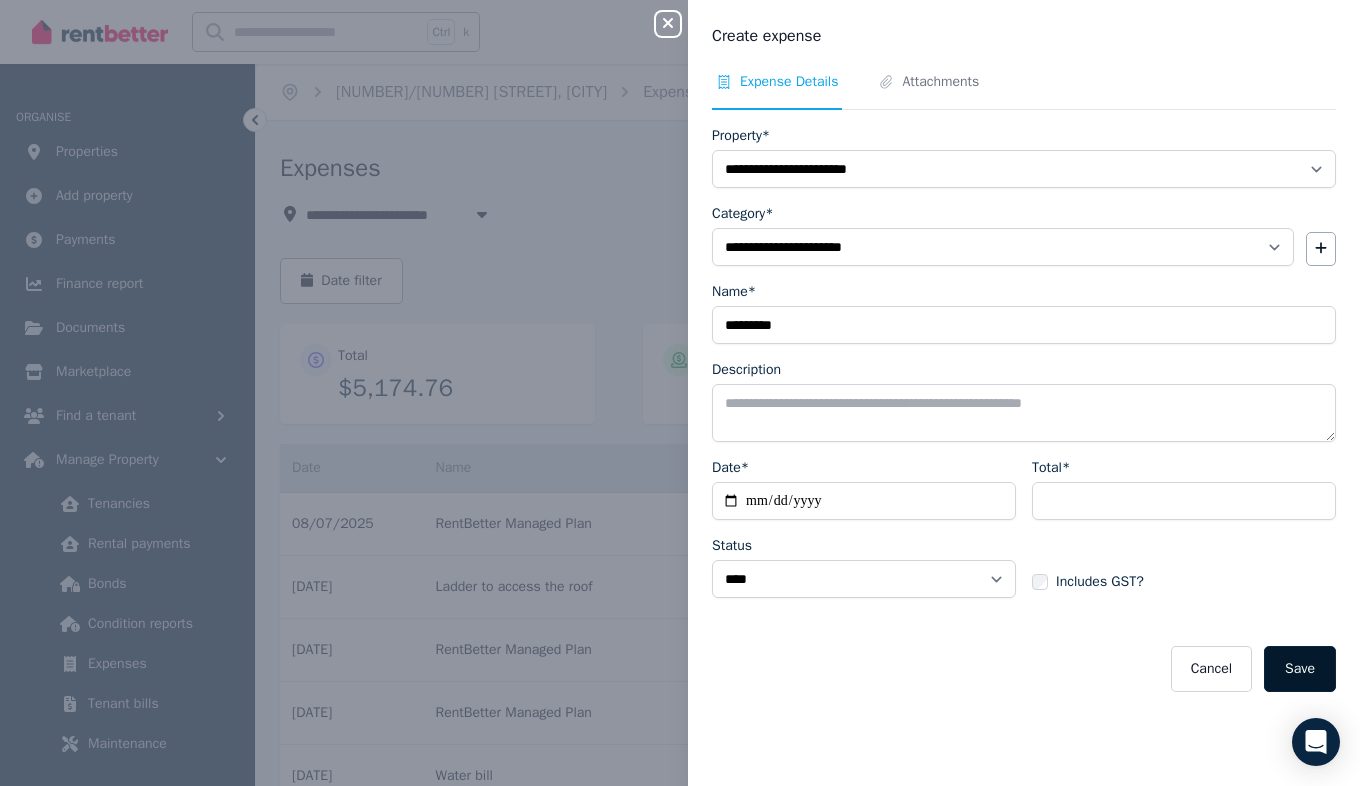 click on "Save" at bounding box center (1300, 669) 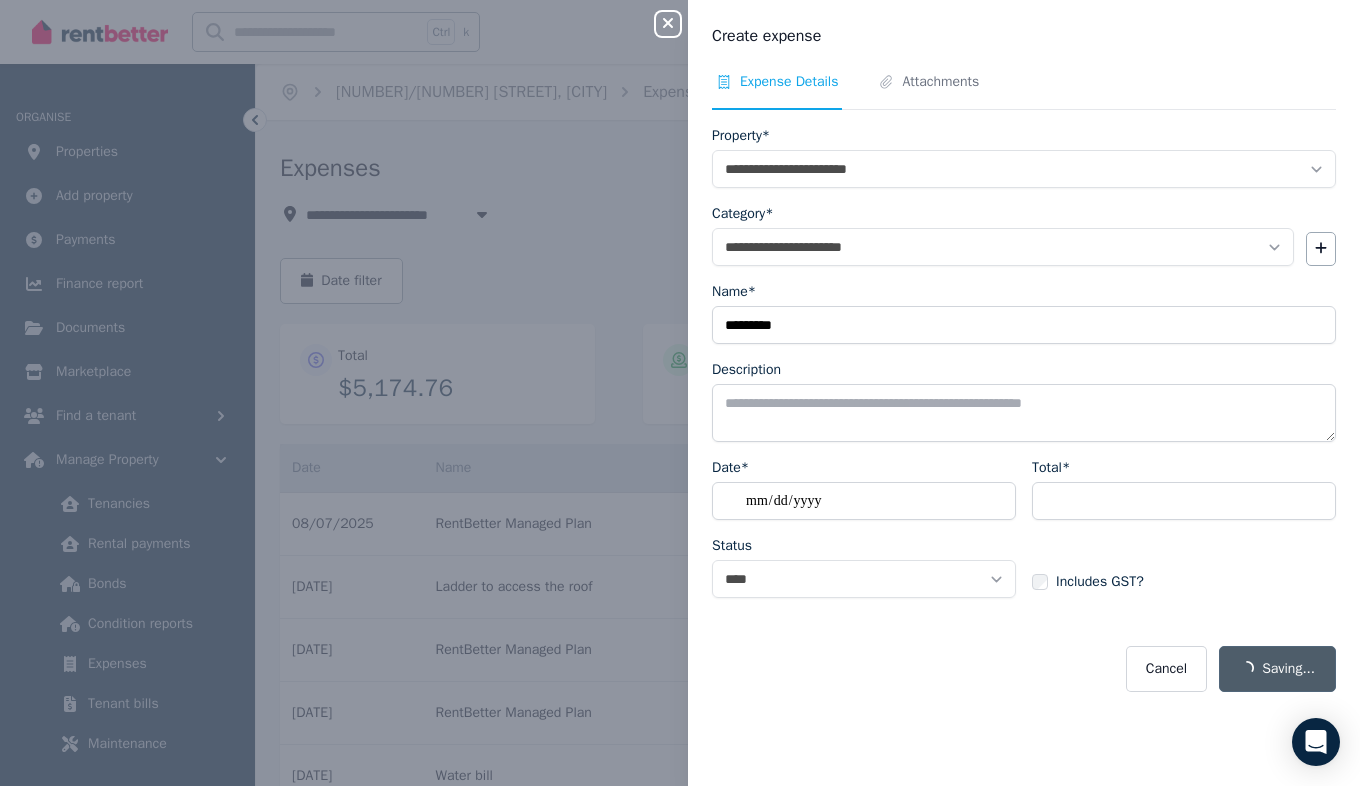 select on "**********" 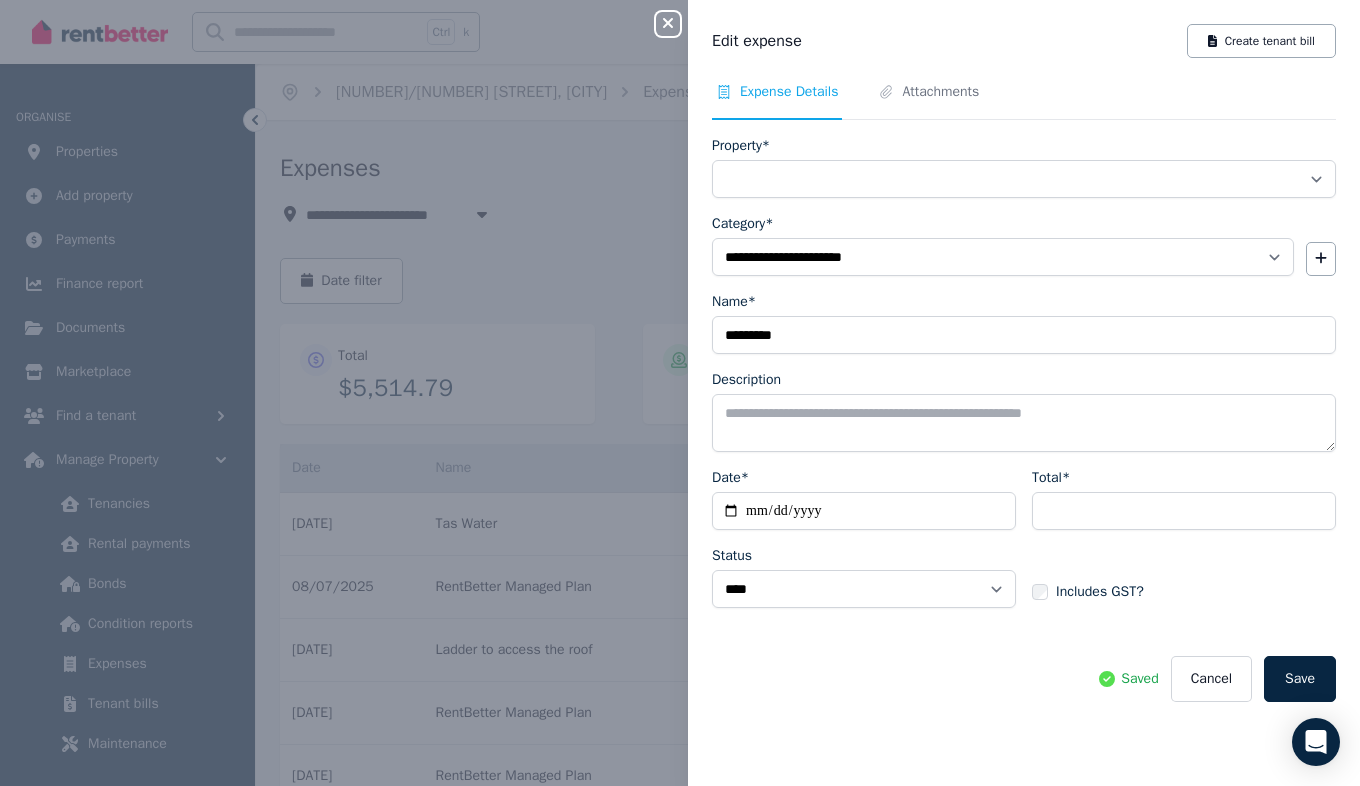 select on "**********" 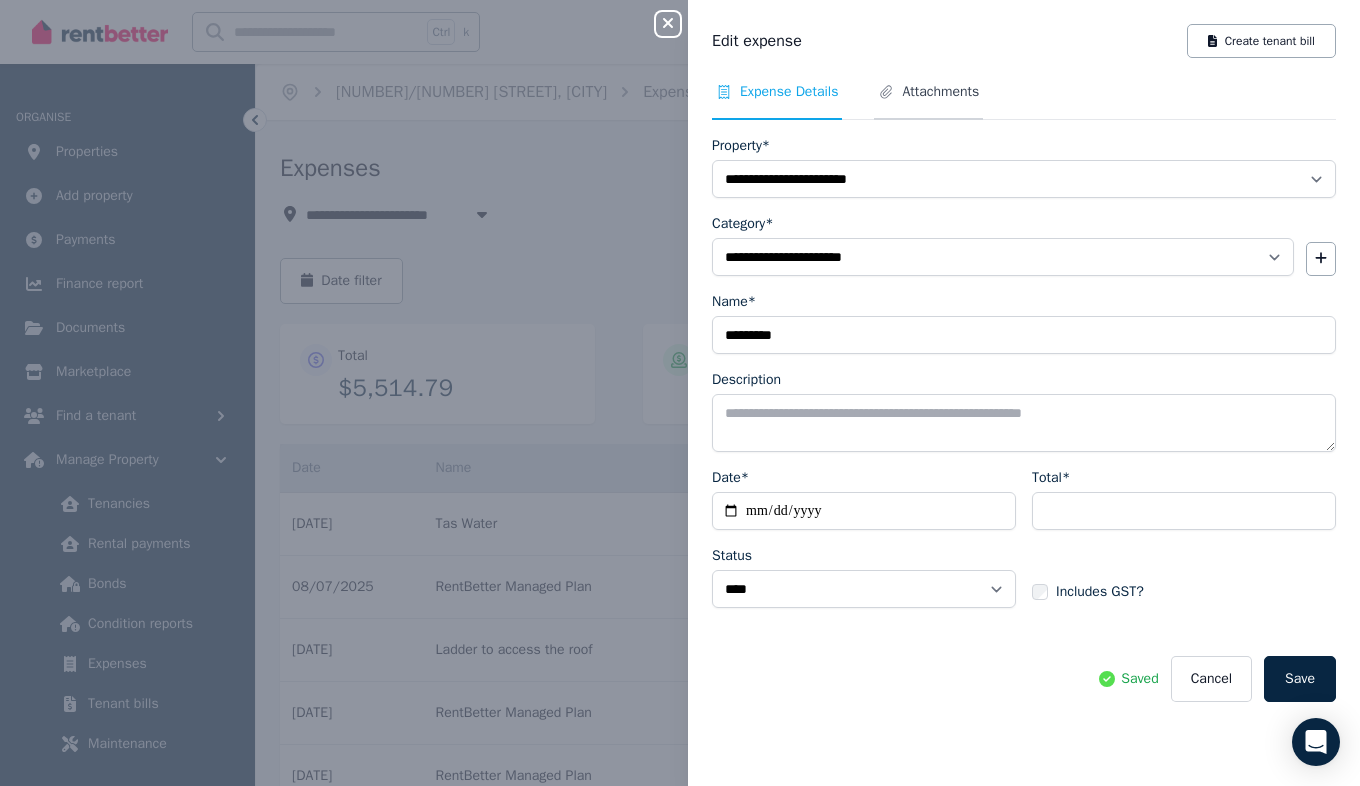 click on "Attachments" at bounding box center [940, 92] 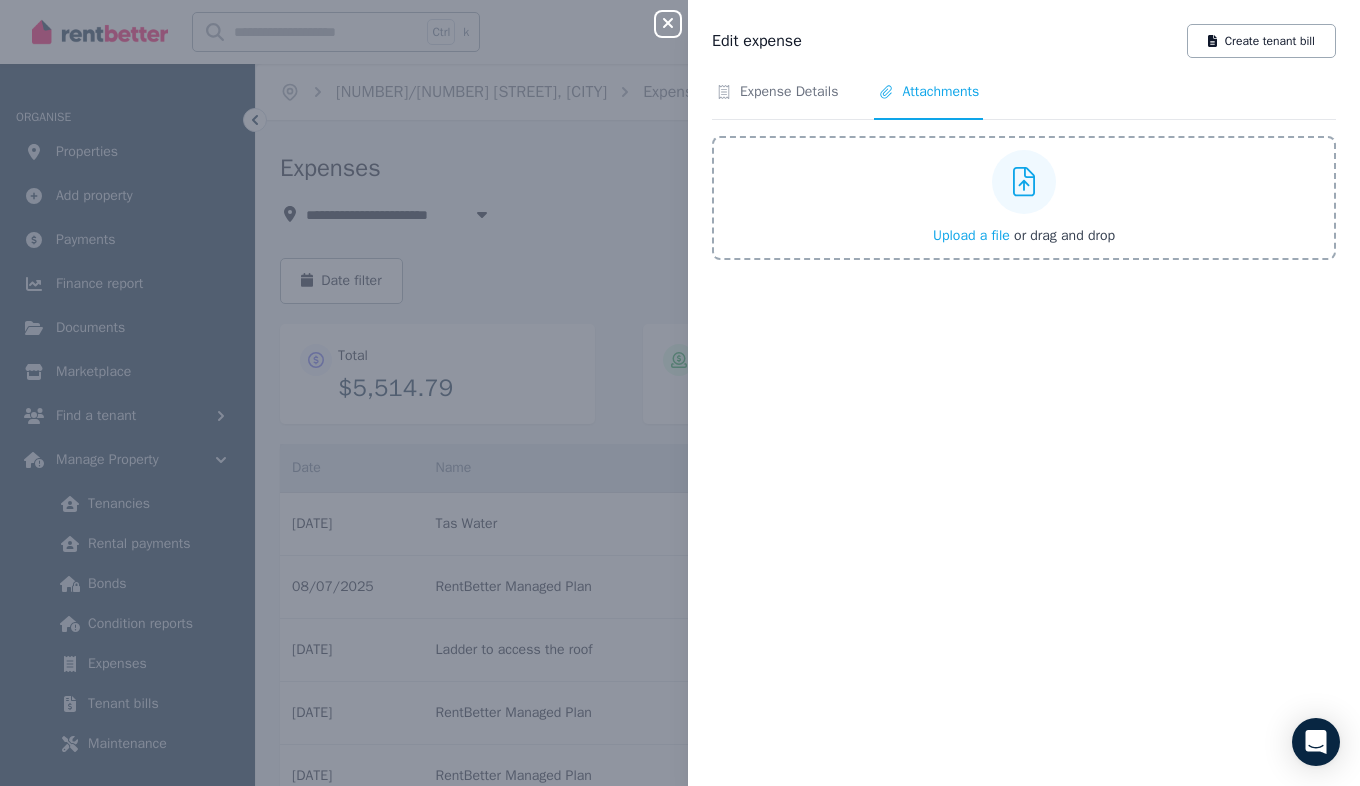 click 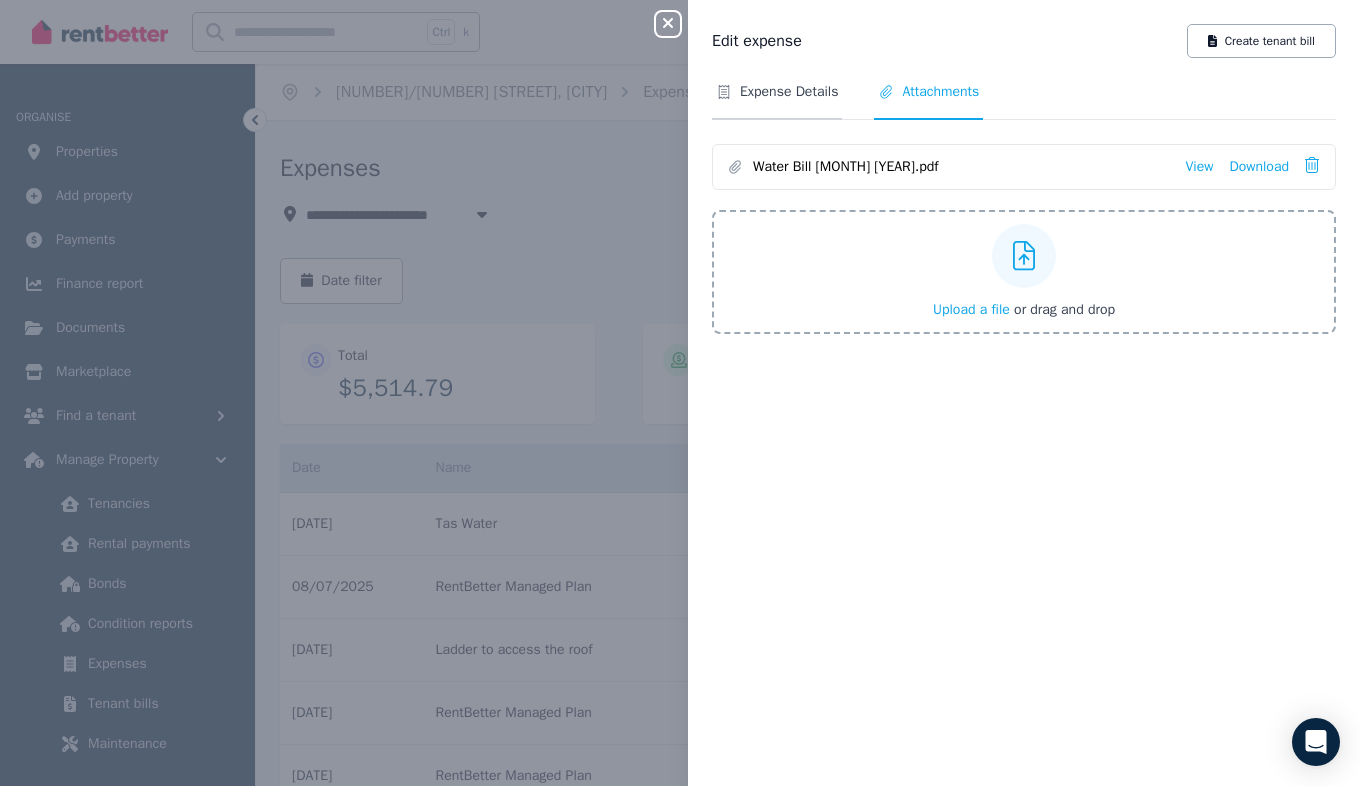 click on "Expense Details" at bounding box center [777, 101] 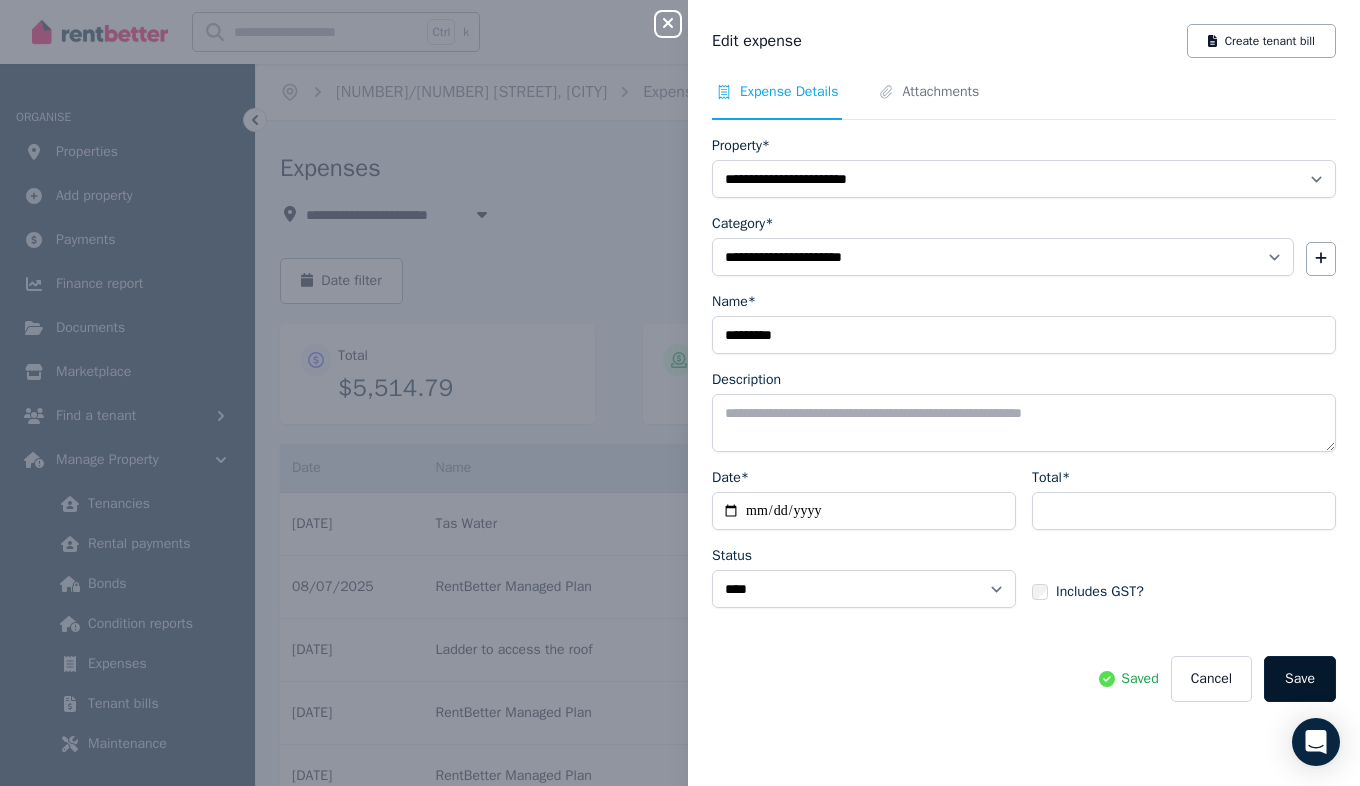 click on "Save" at bounding box center (1300, 679) 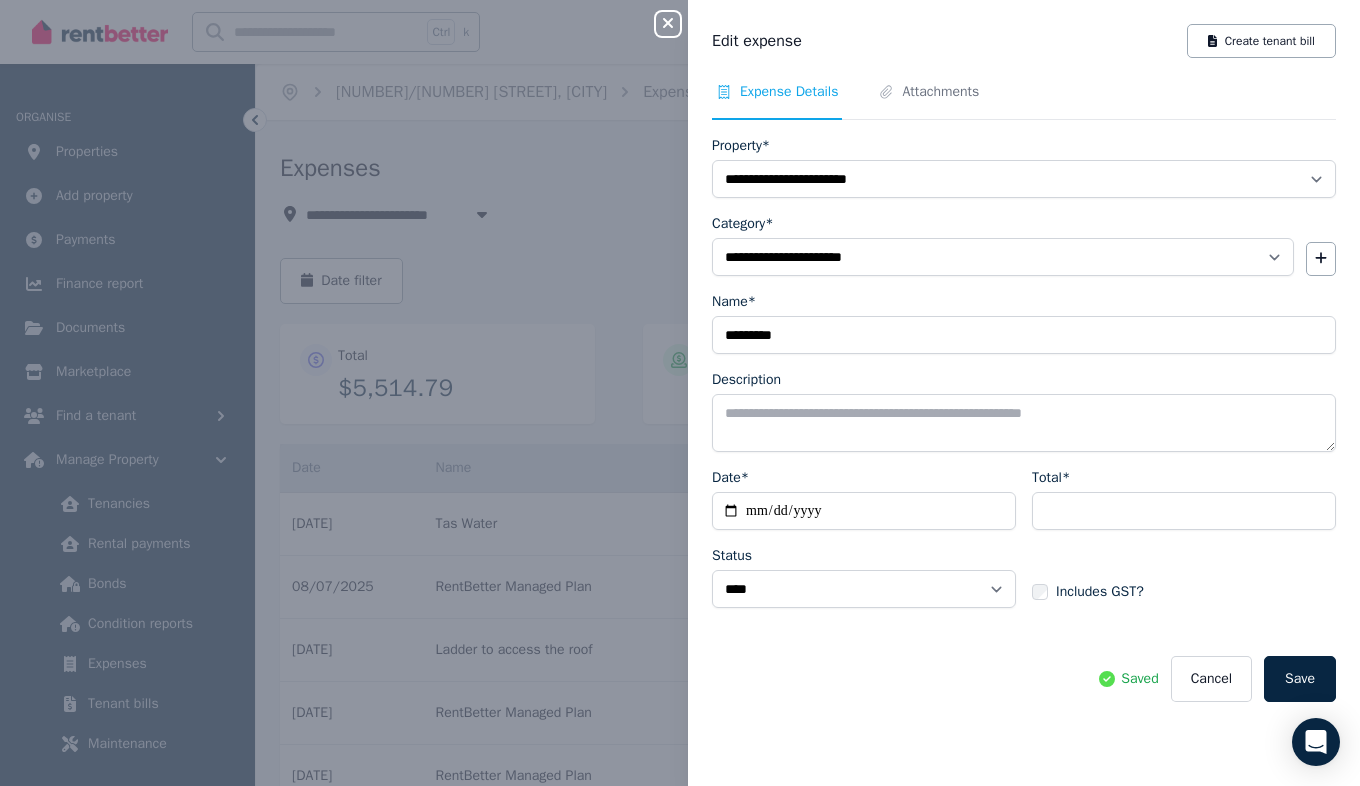 click 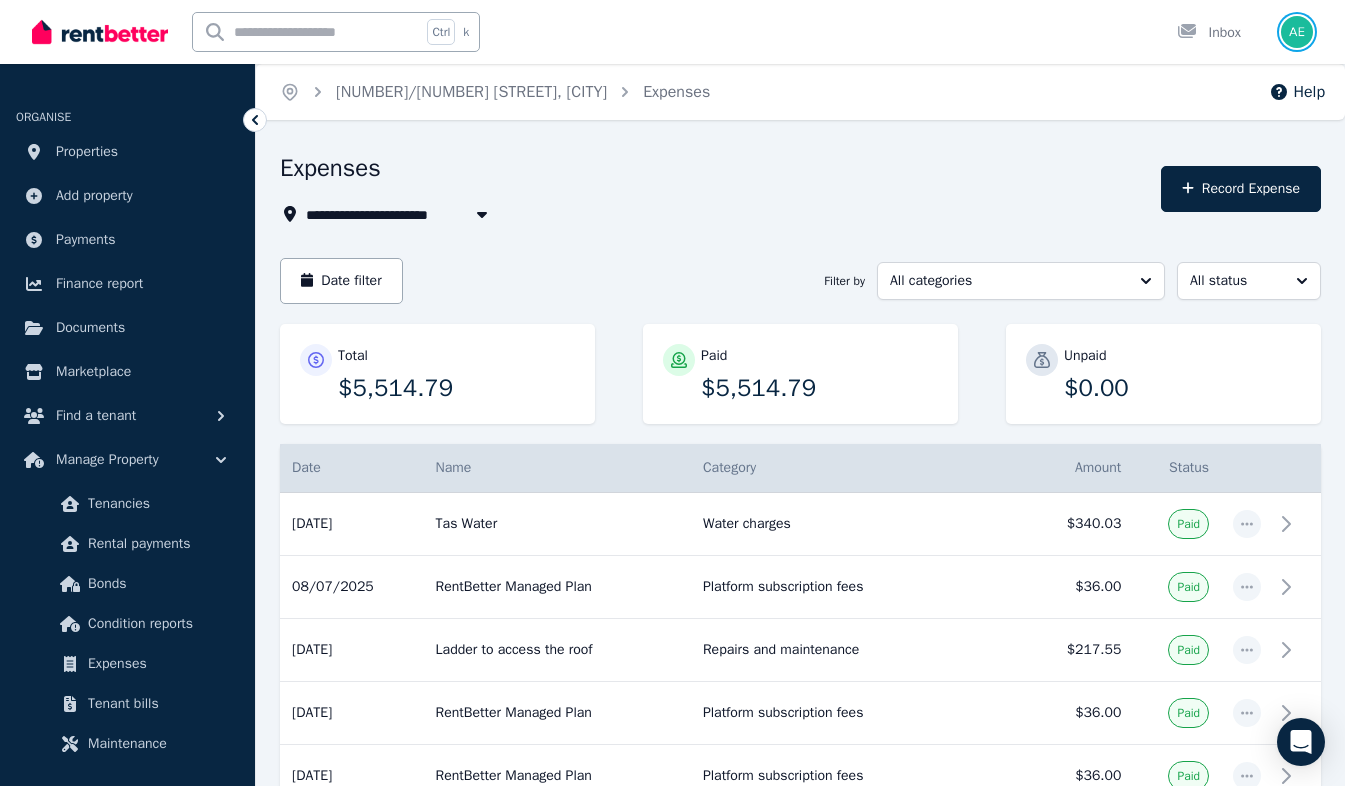 click at bounding box center (1297, 32) 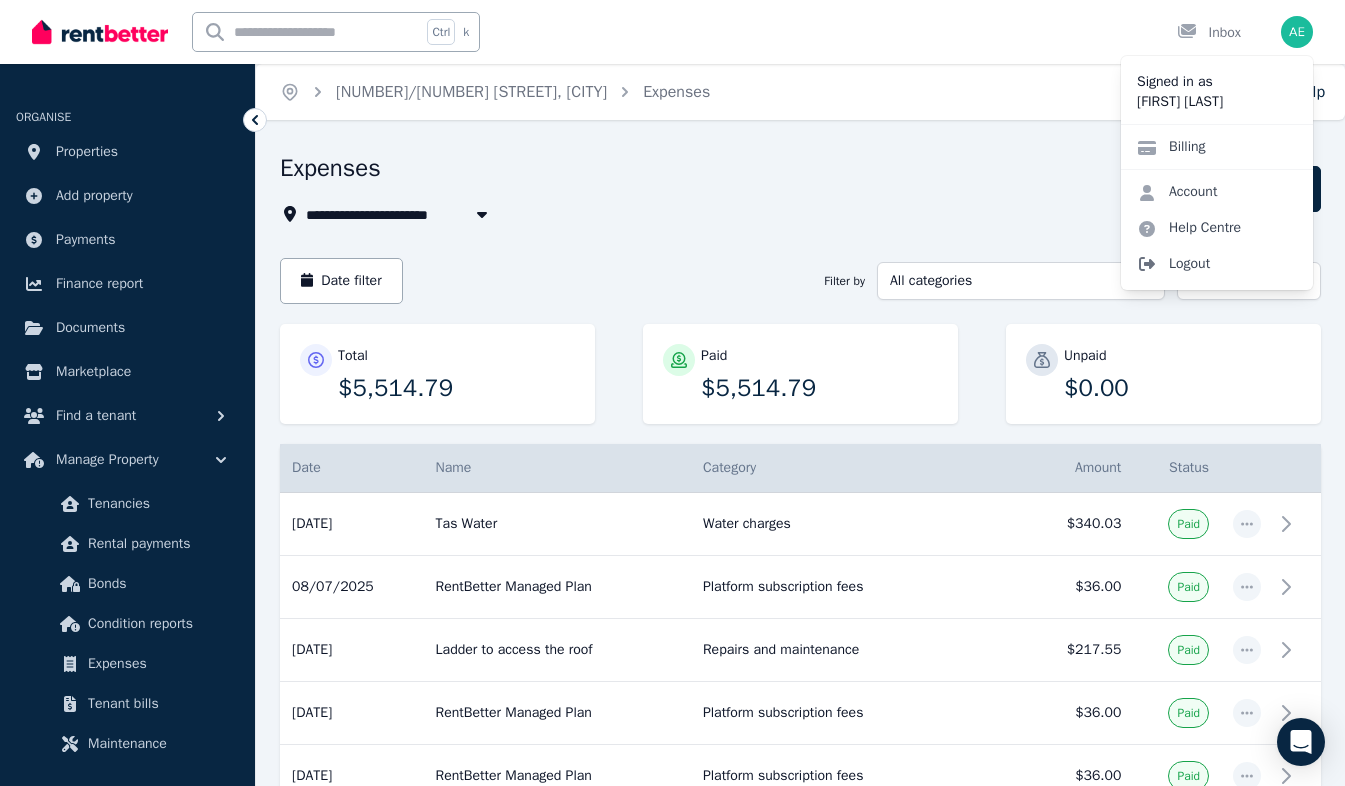 click on "Logout" at bounding box center (1217, 264) 